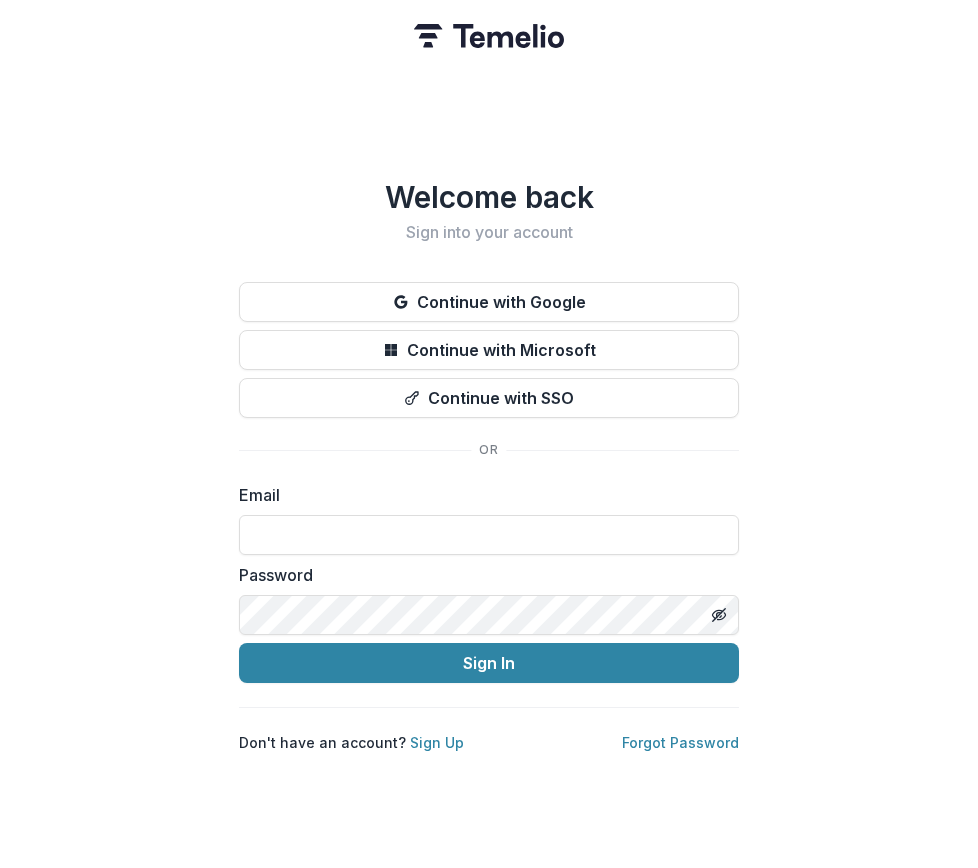 scroll, scrollTop: 0, scrollLeft: 0, axis: both 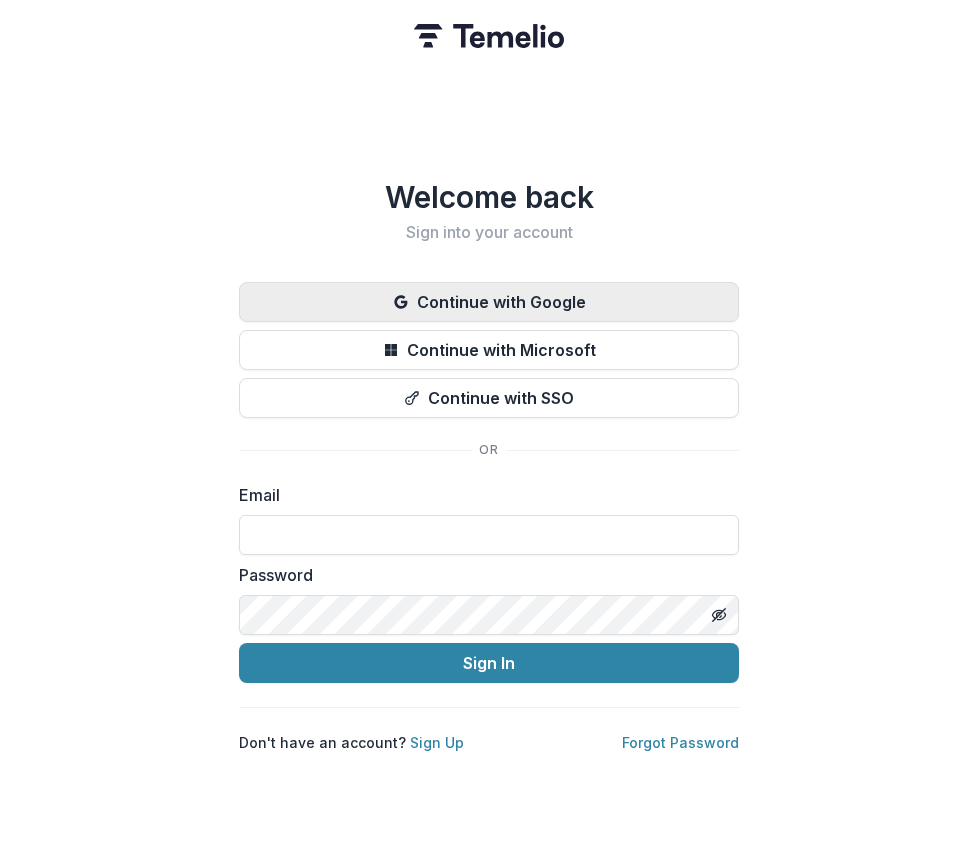 click on "Continue with Google" at bounding box center (489, 302) 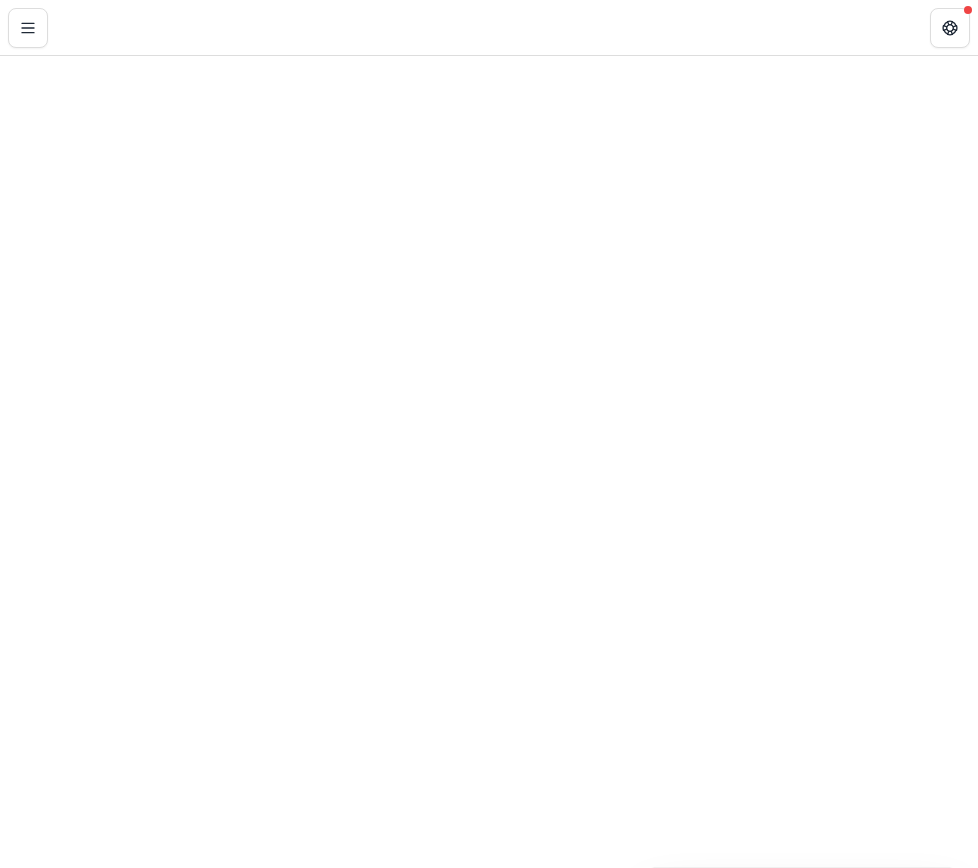 scroll, scrollTop: 0, scrollLeft: 0, axis: both 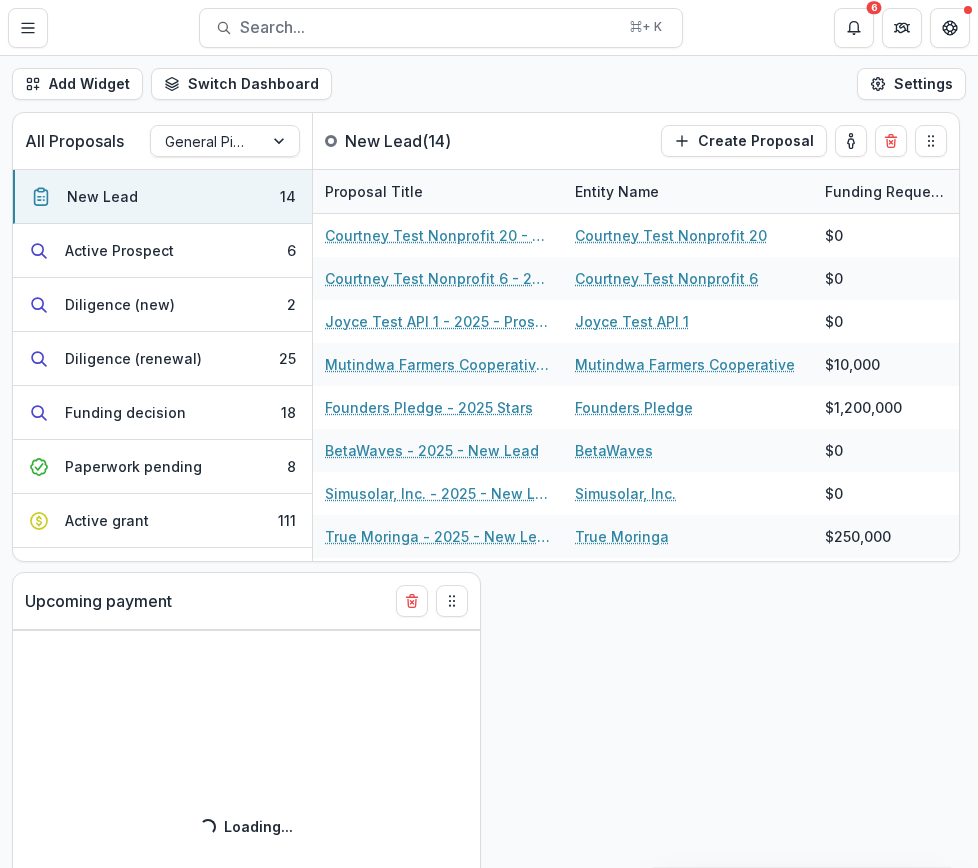 select on "******" 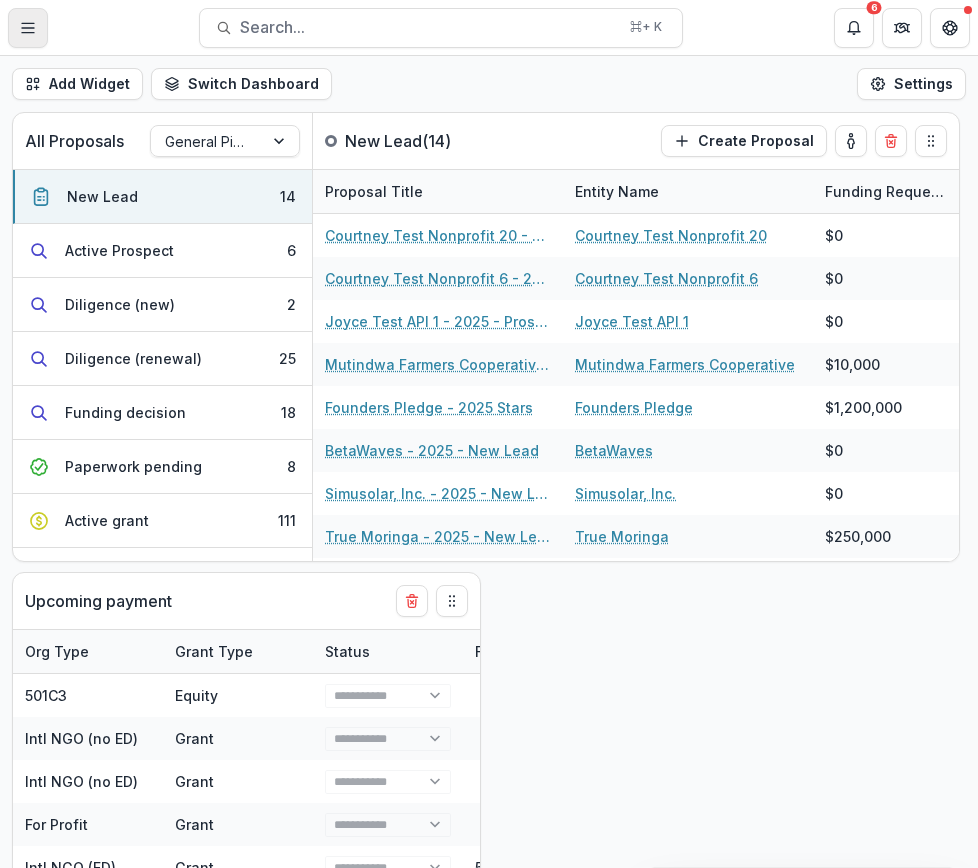 click 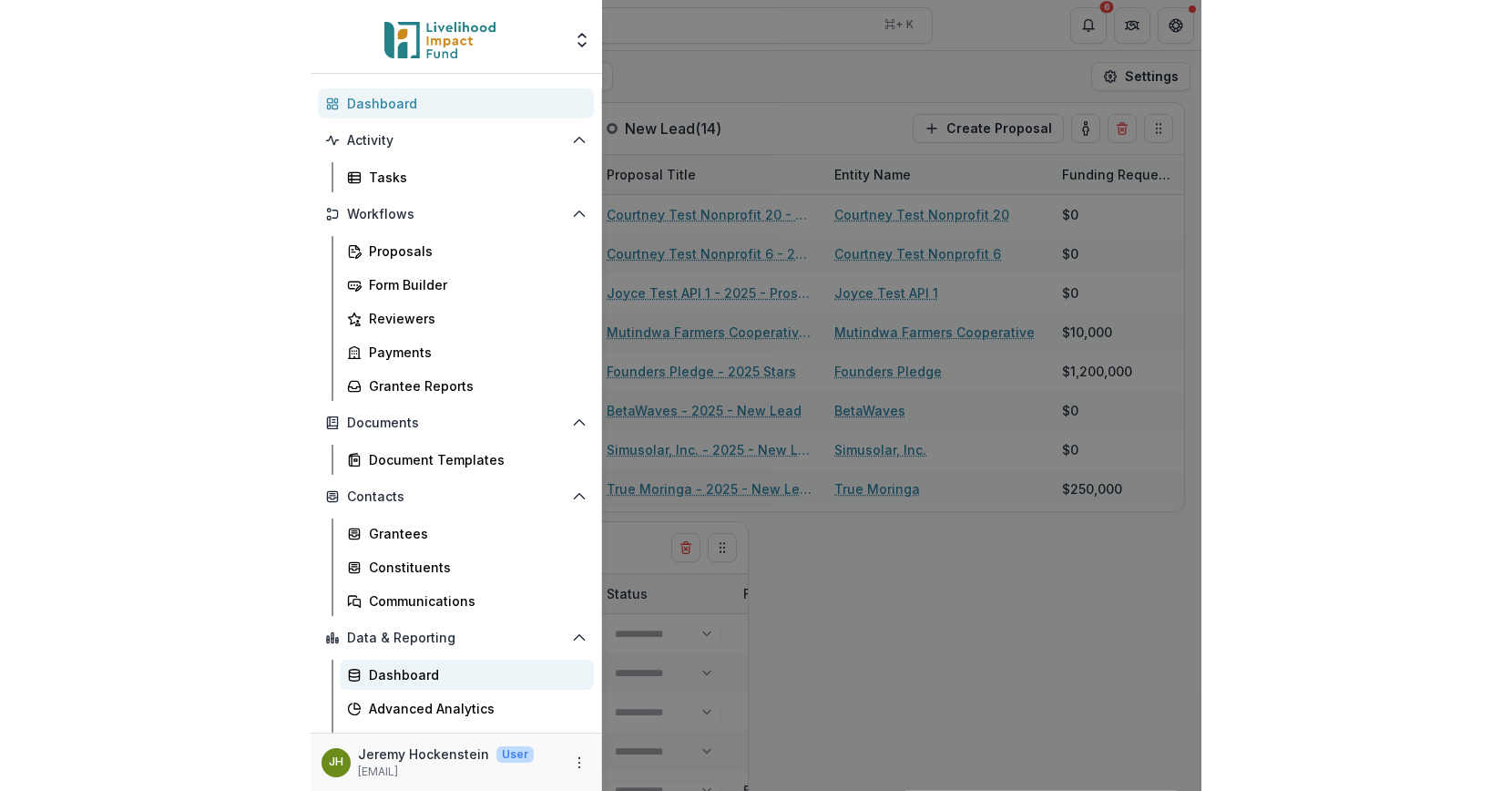 scroll, scrollTop: 25, scrollLeft: 0, axis: vertical 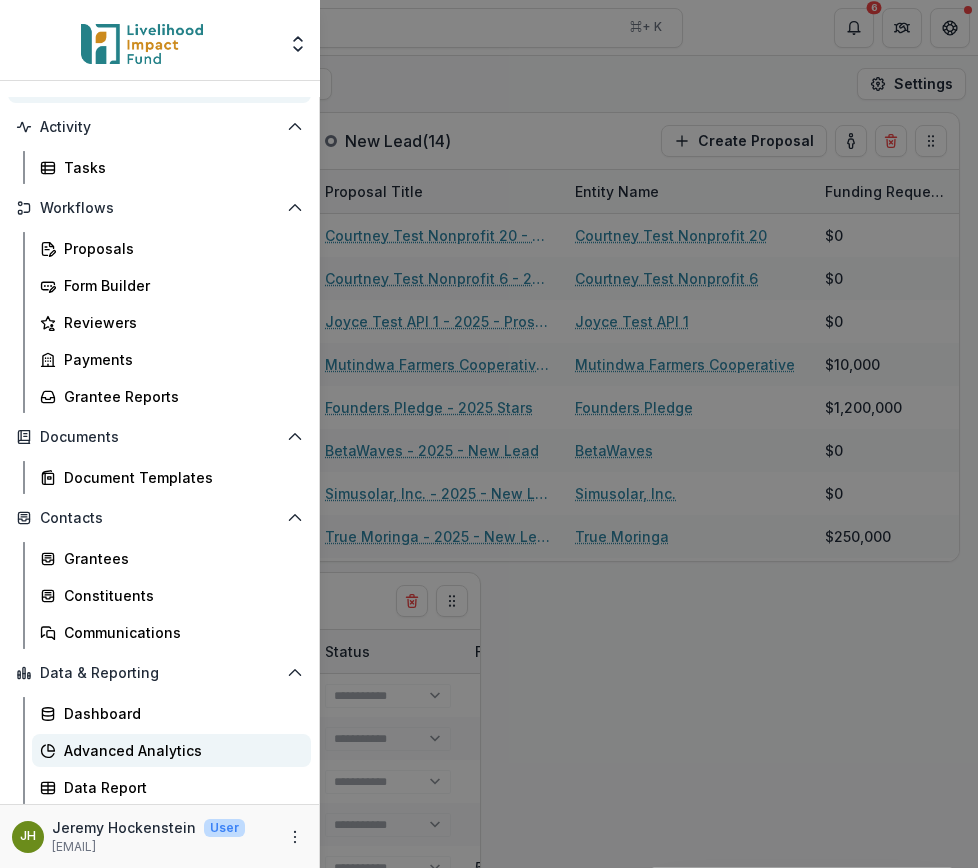 click on "Advanced Analytics" at bounding box center [171, 750] 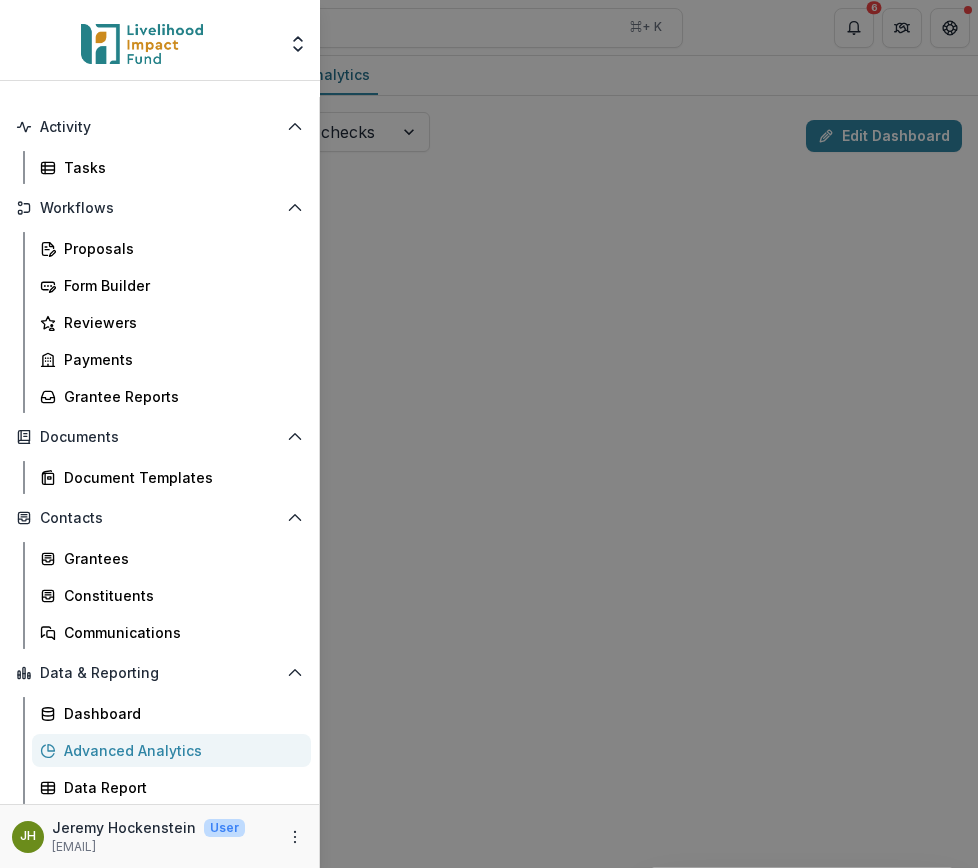 click on "Team Settings Admin Settings Dashboard Activity Tasks Workflows Proposals Form Builder Reviewers Payments Grantee Reports Documents Document Templates Contacts Grantees Constituents Communications Data & Reporting Dashboard Advanced Analytics Data Report JH Jeremy Hockenstein User jeremy@lifund.org" at bounding box center [489, 434] 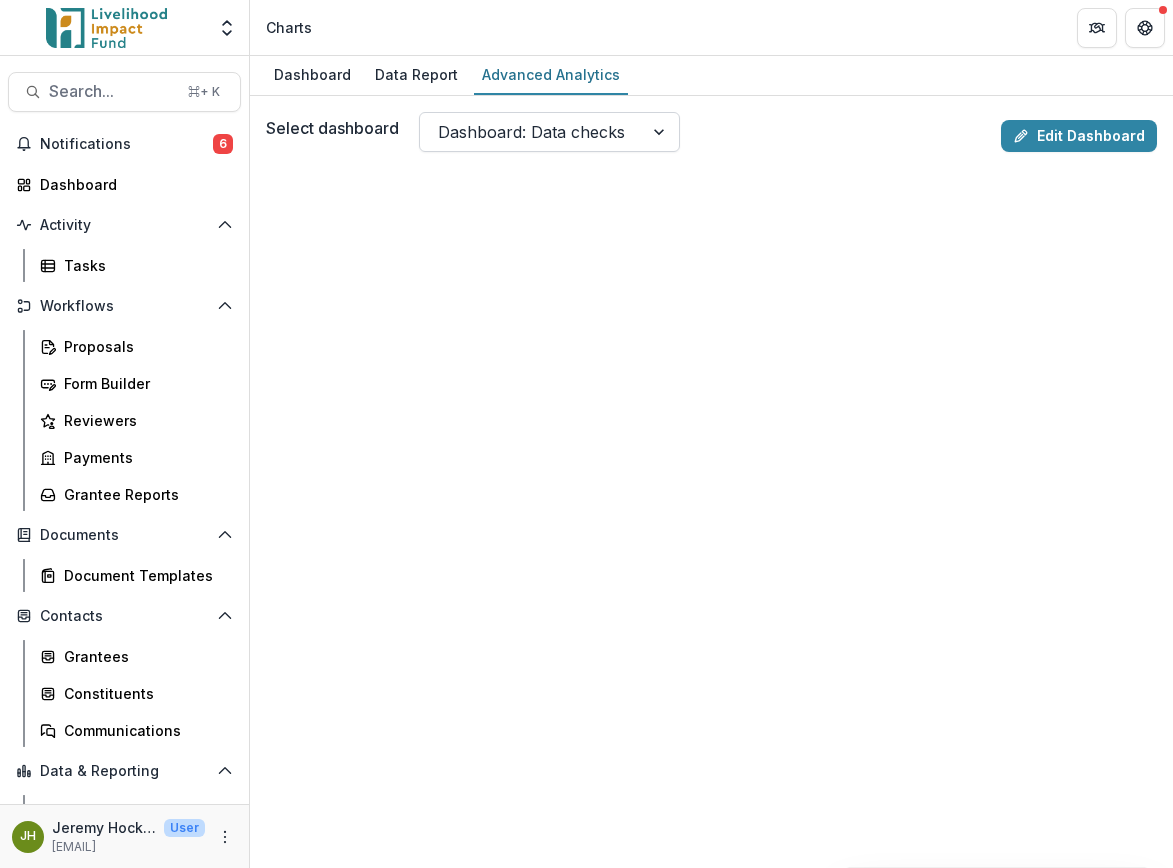 click at bounding box center [661, 132] 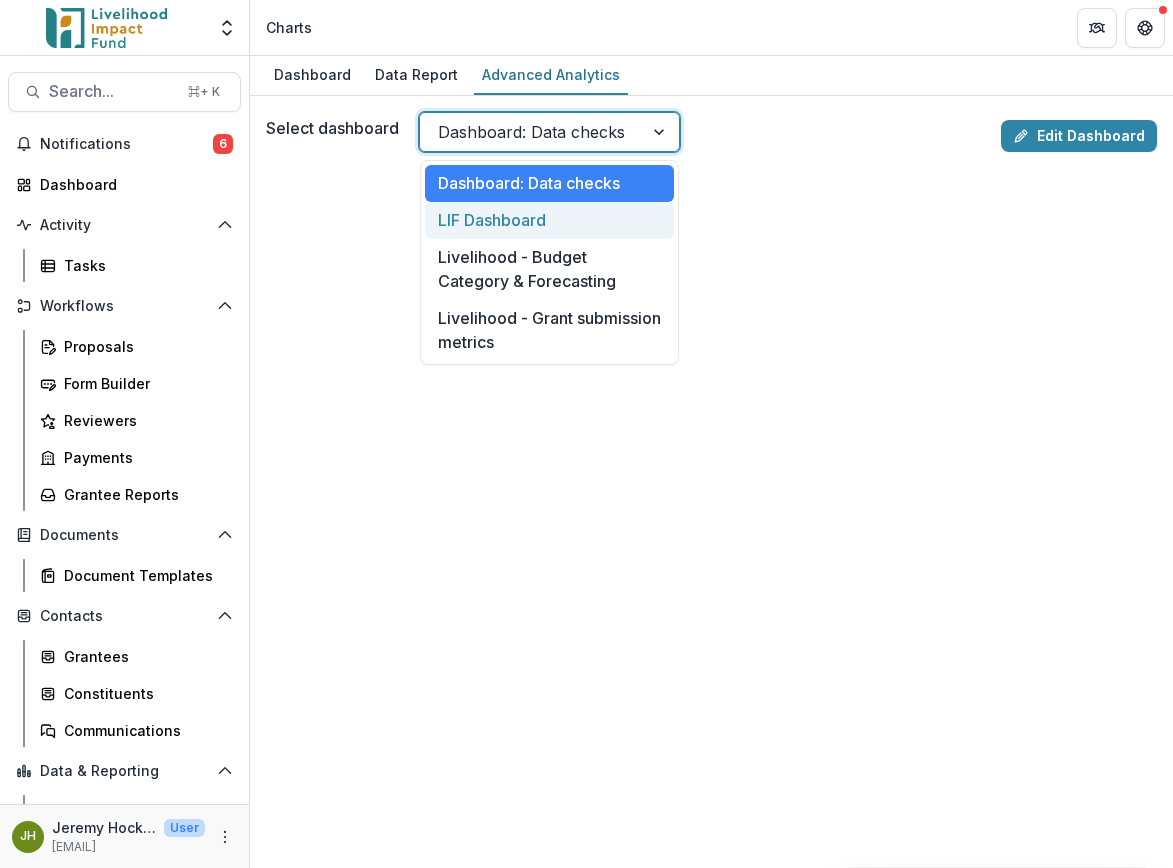 click on "LIF Dashboard" at bounding box center (549, 220) 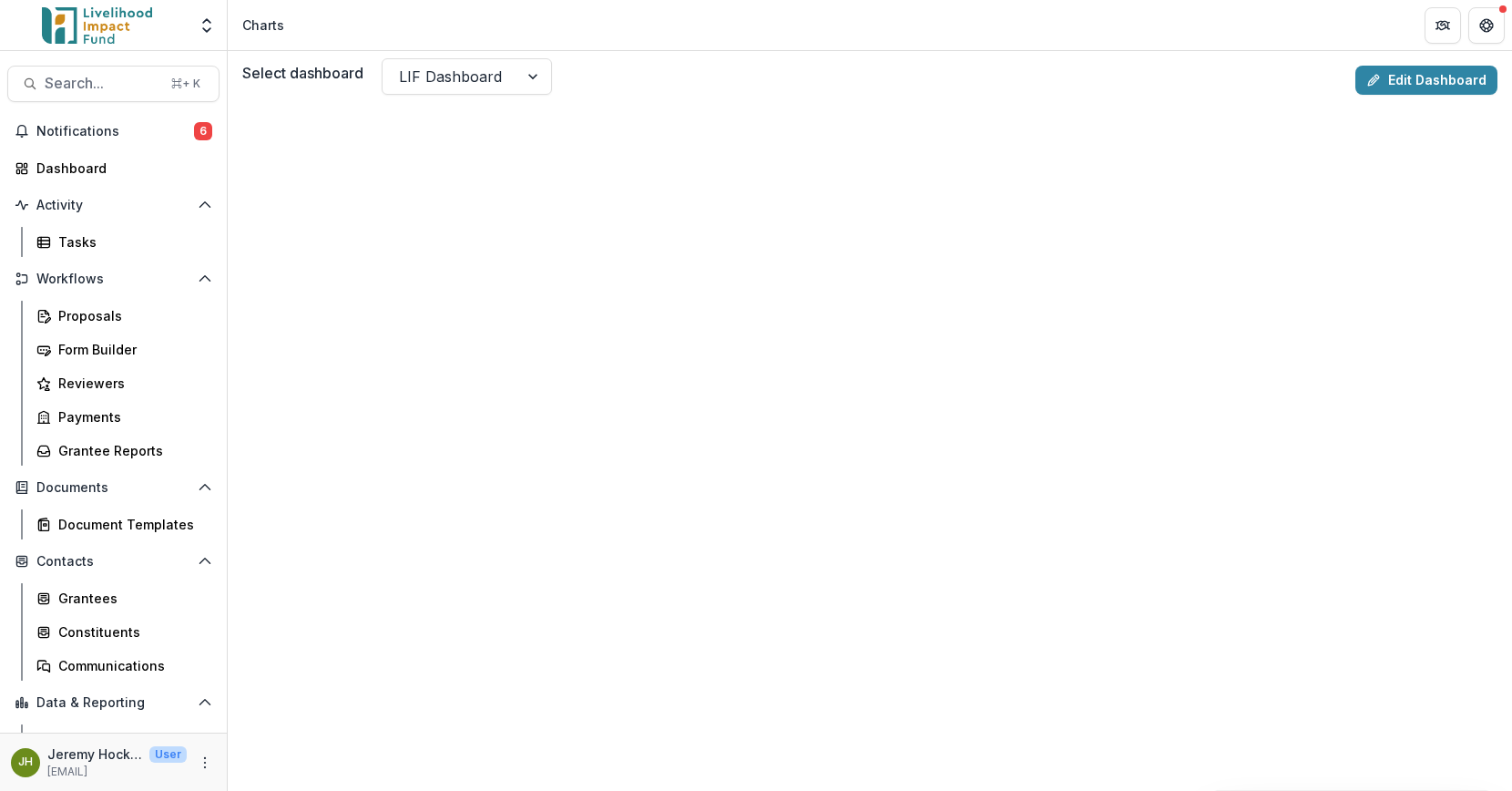 scroll, scrollTop: 0, scrollLeft: 0, axis: both 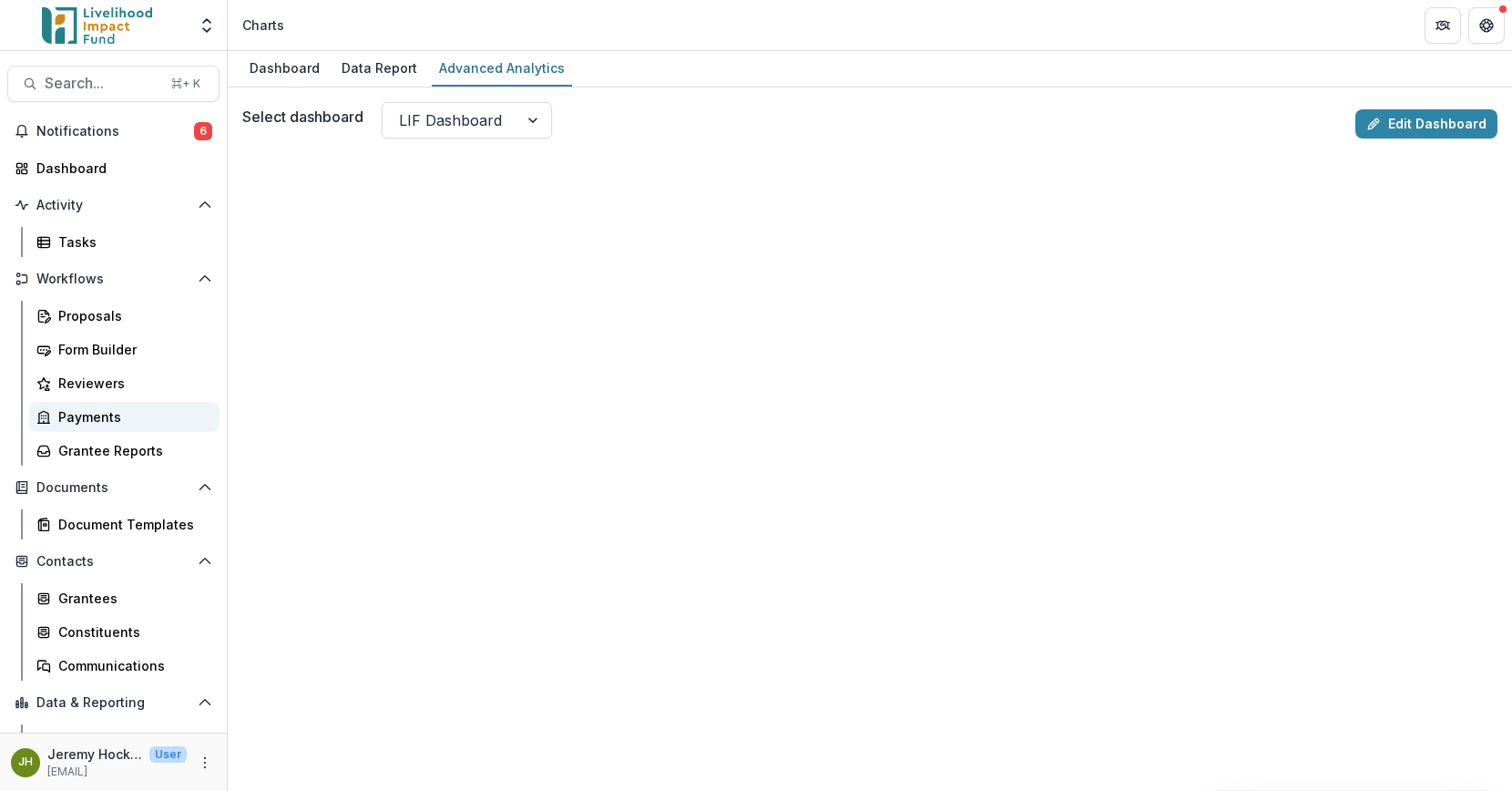 click on "Payments" at bounding box center [131, 416] 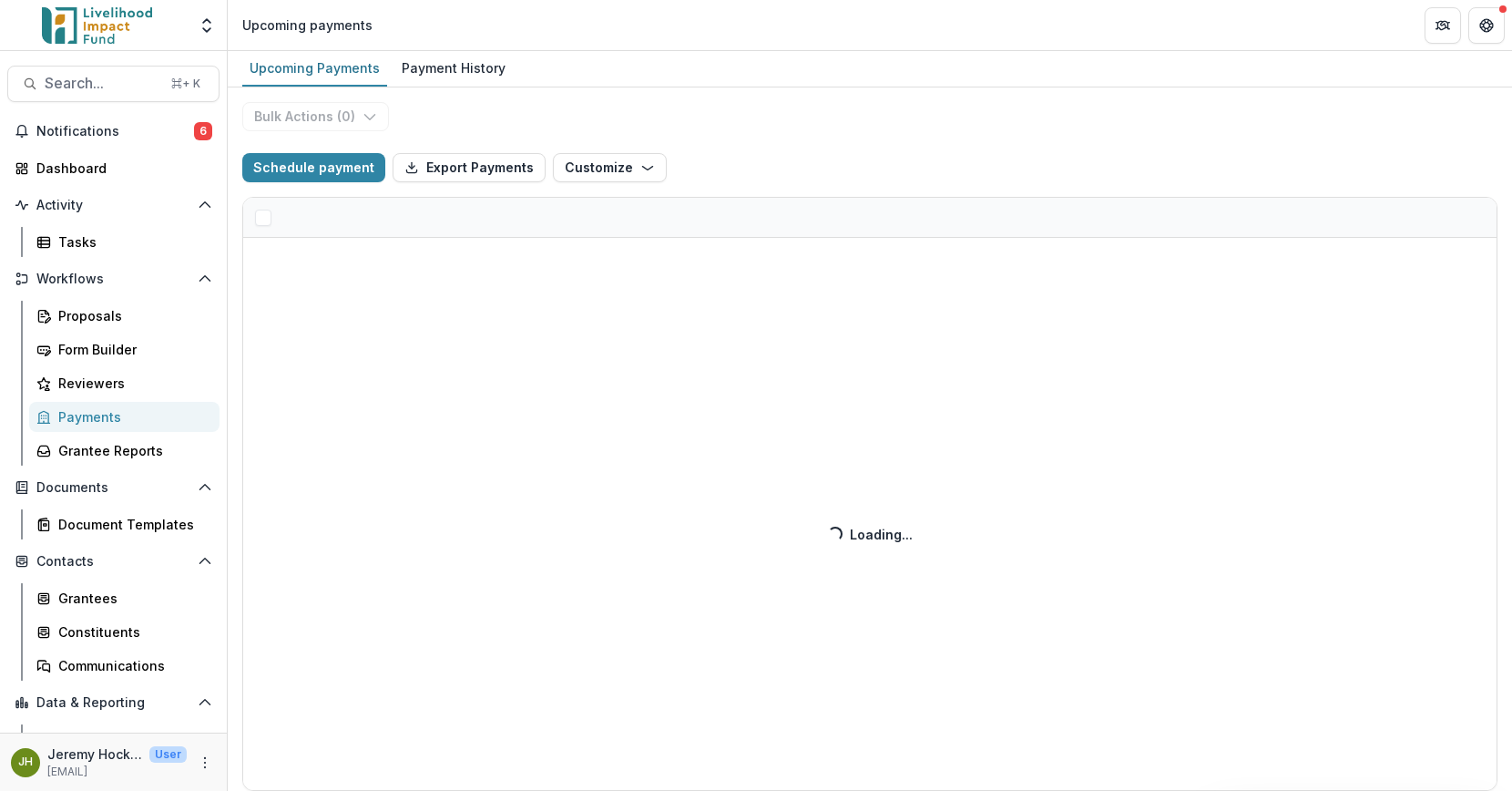 select on "******" 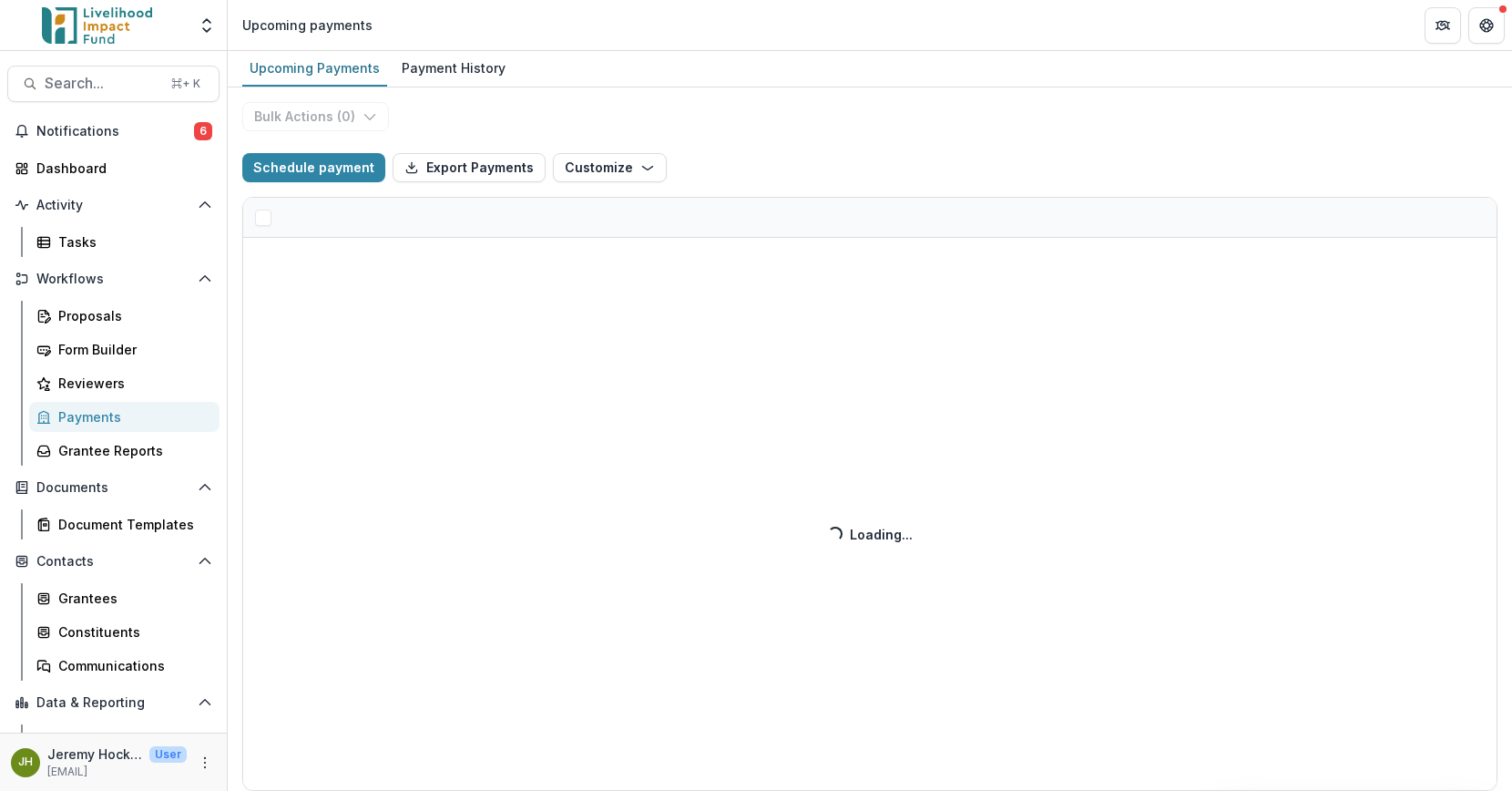 select on "******" 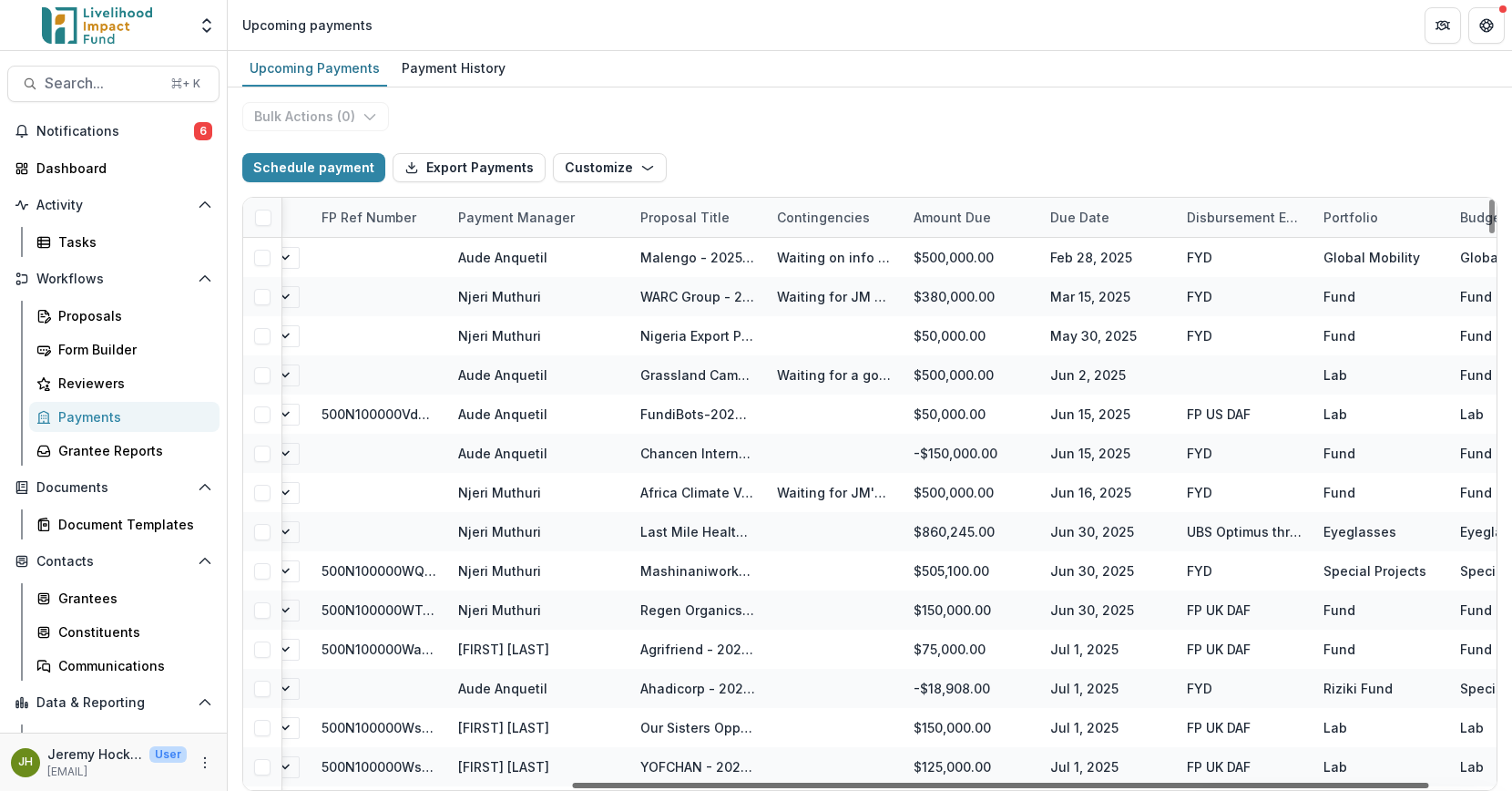 scroll, scrollTop: 0, scrollLeft: 479, axis: horizontal 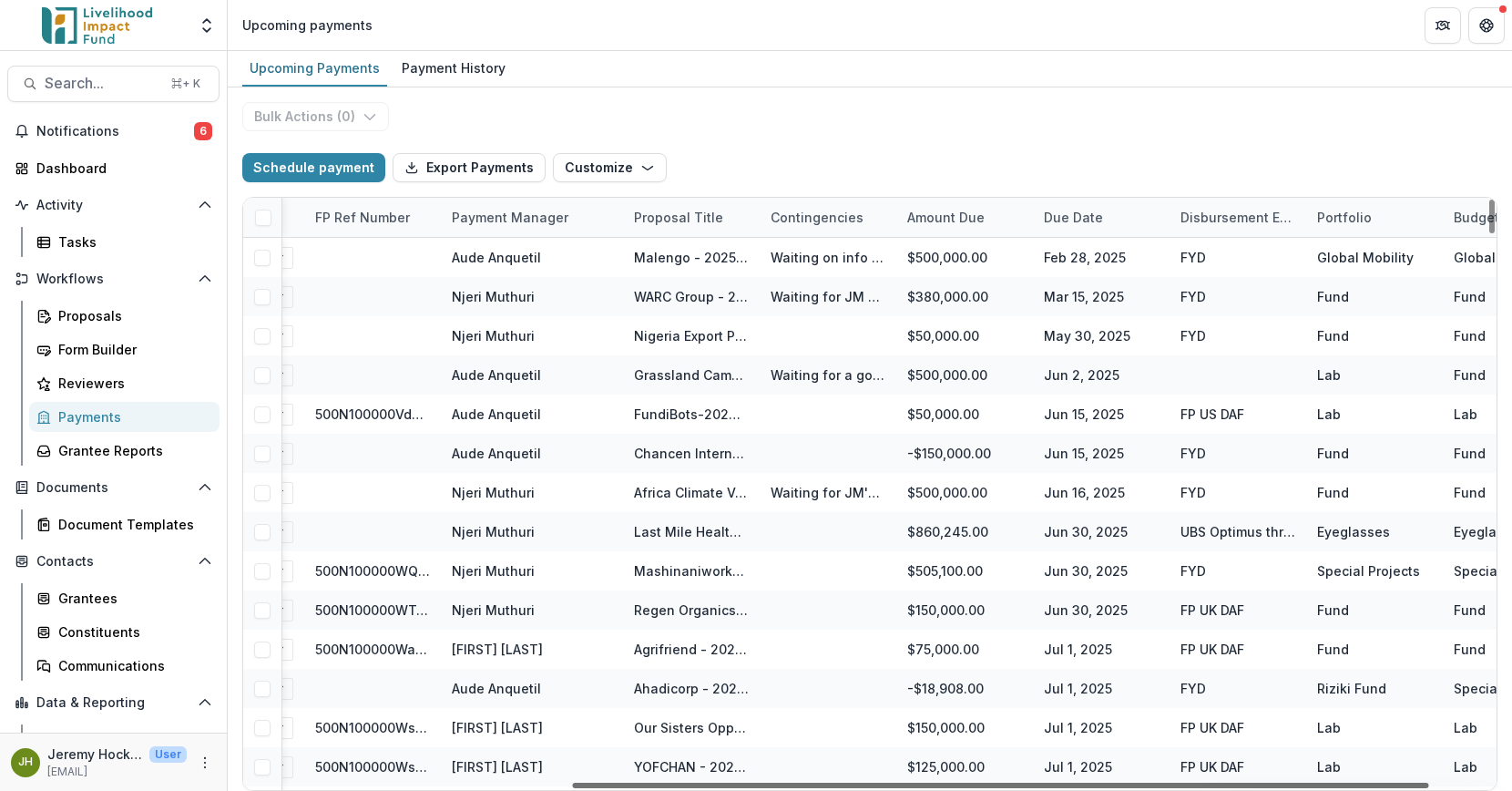 drag, startPoint x: 782, startPoint y: 783, endPoint x: 1110, endPoint y: 791, distance: 328.0975 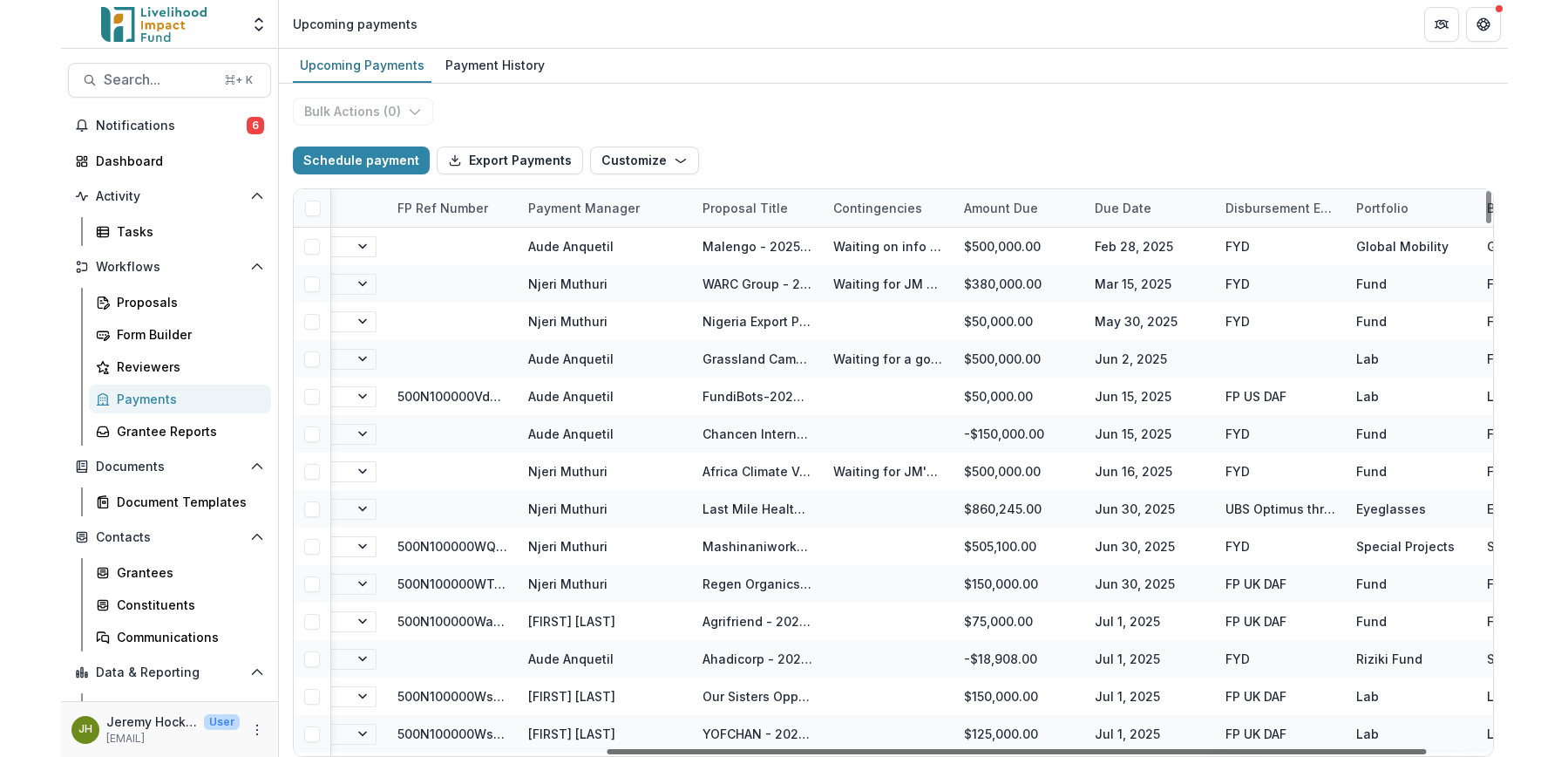 scroll, scrollTop: 0, scrollLeft: 0, axis: both 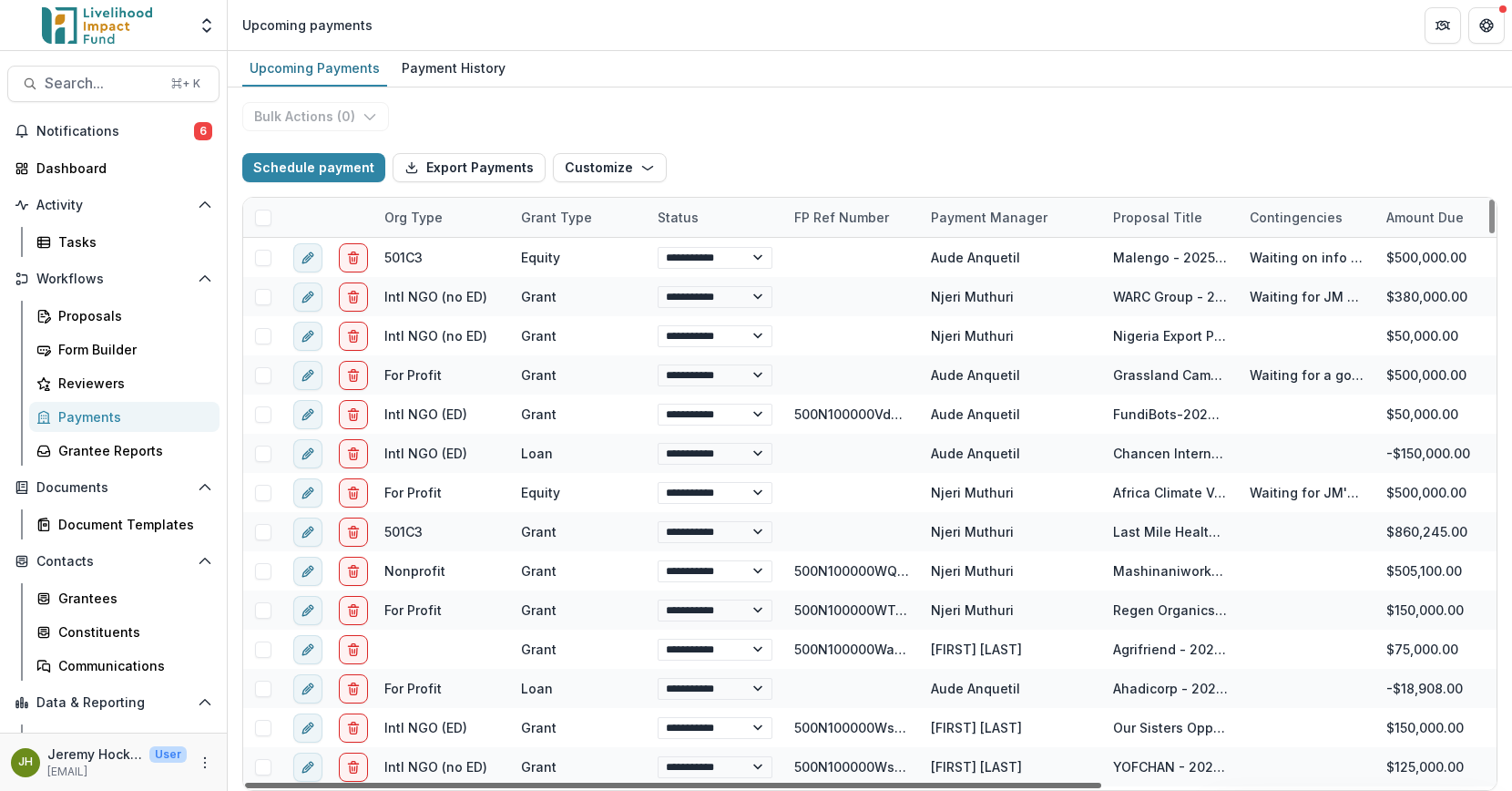 drag, startPoint x: 1062, startPoint y: 787, endPoint x: 644, endPoint y: 789, distance: 418.00478 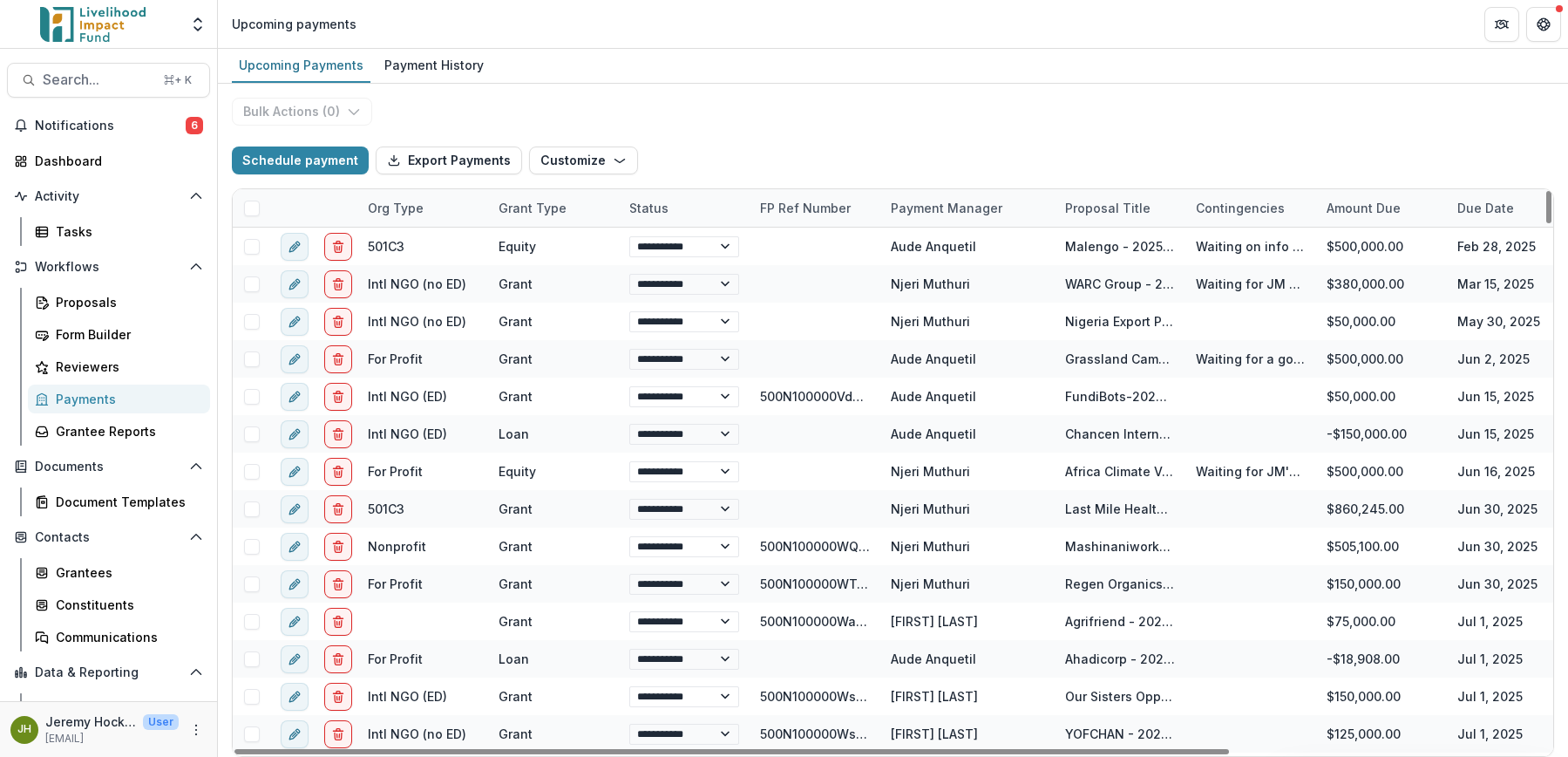 click on "Due Date" at bounding box center [1485, 208] 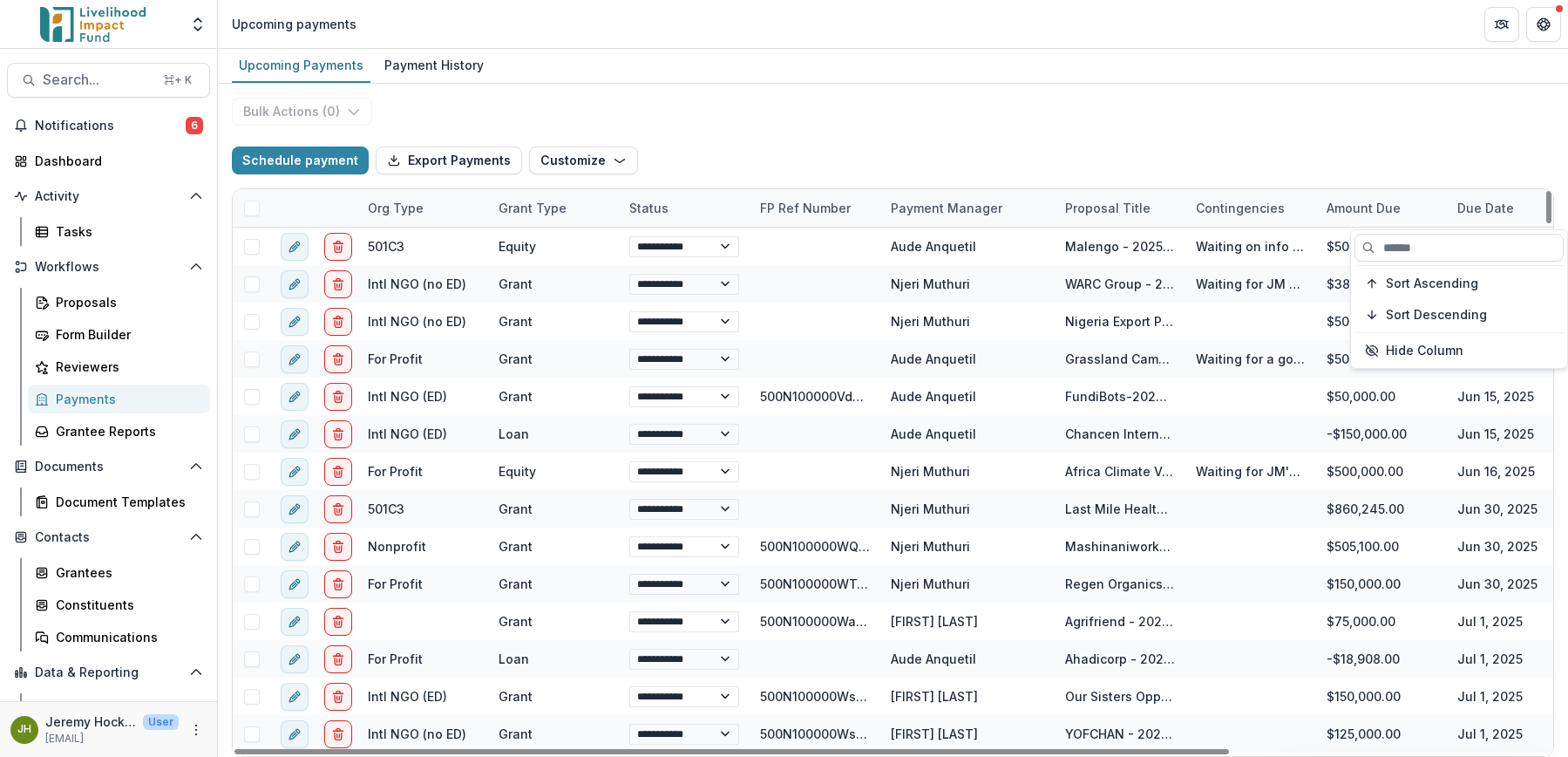 click on "Due Date" at bounding box center (1485, 208) 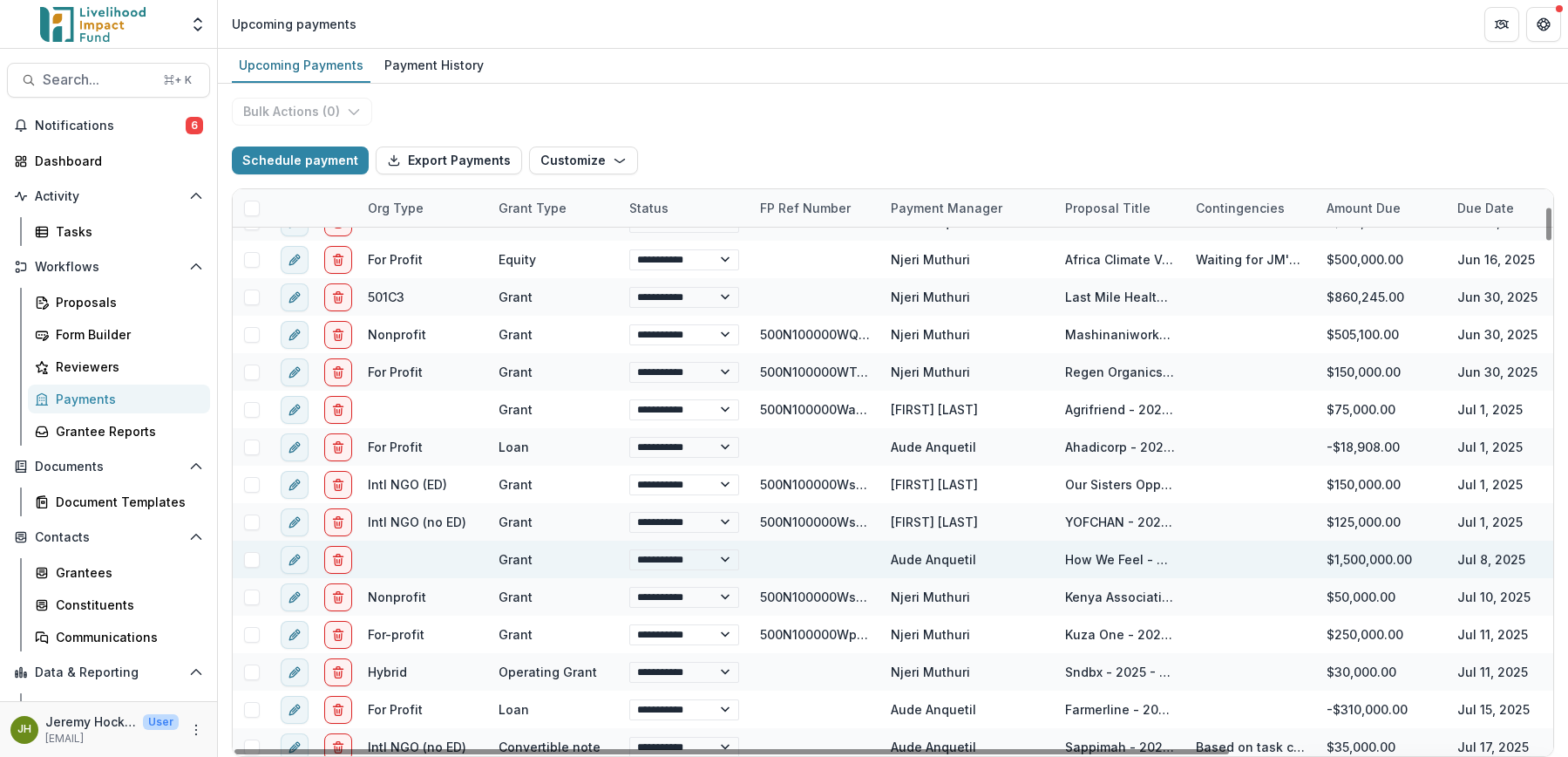 scroll, scrollTop: 579, scrollLeft: 0, axis: vertical 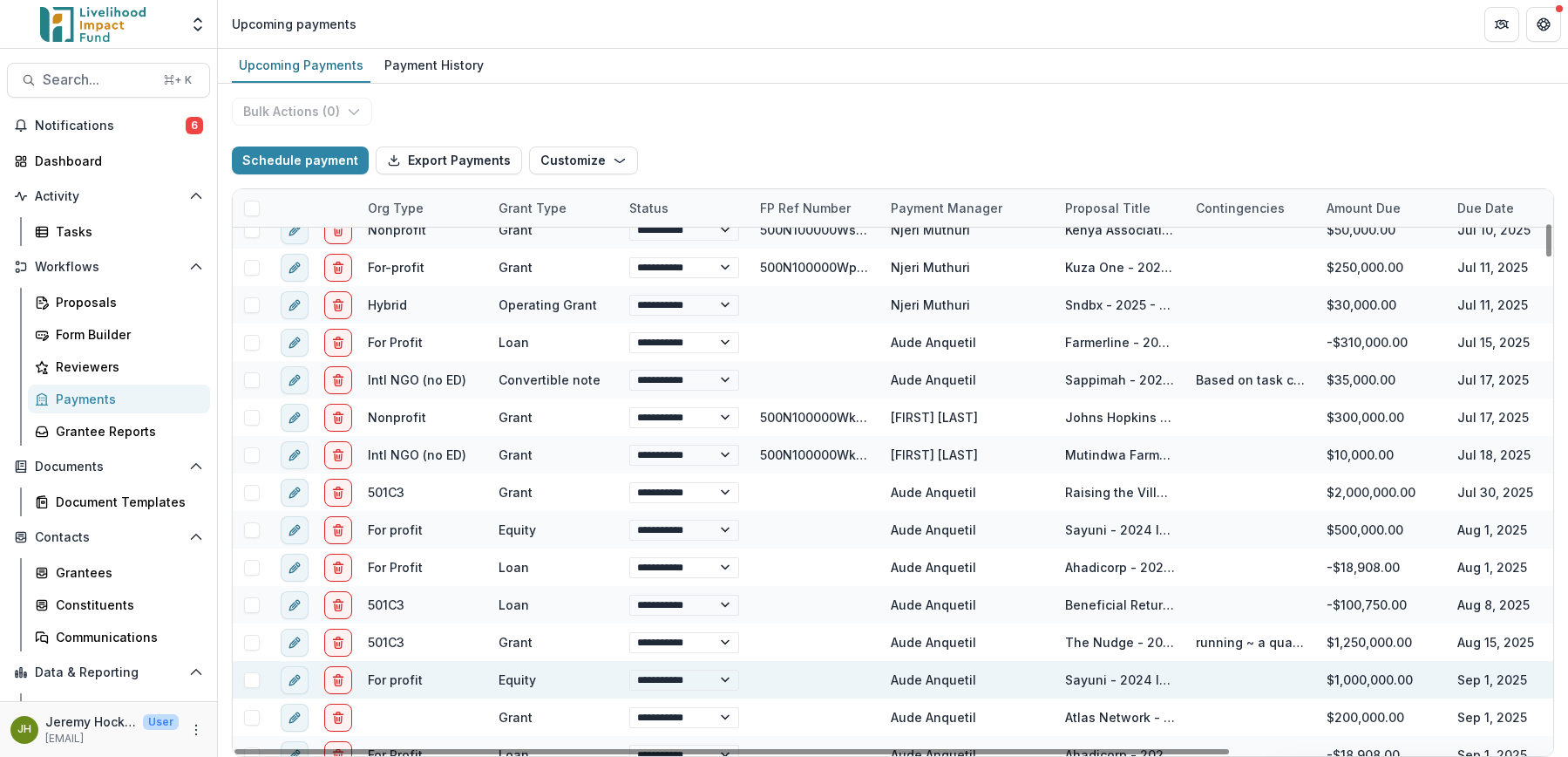 select on "******" 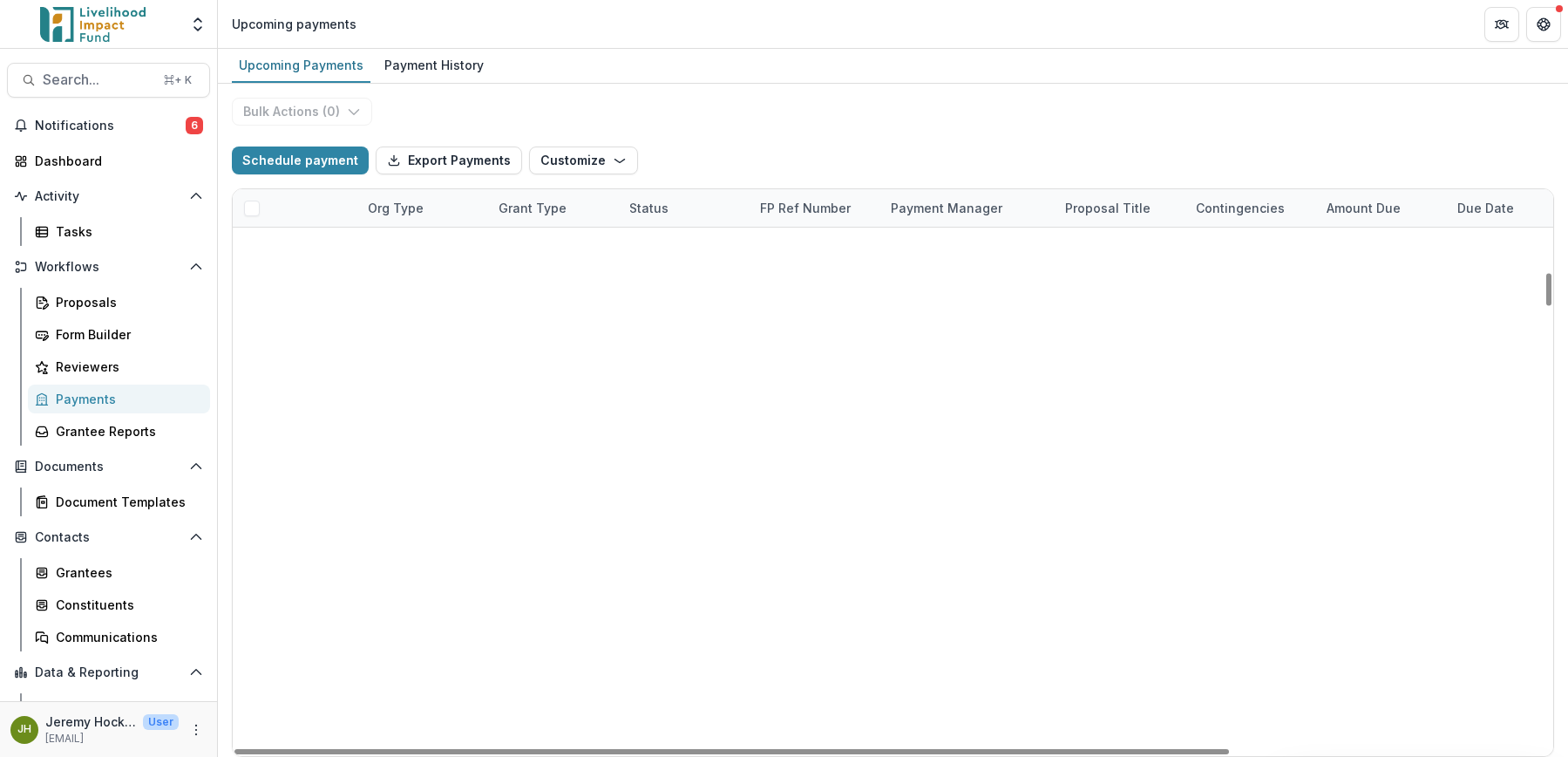 scroll, scrollTop: 1104, scrollLeft: 0, axis: vertical 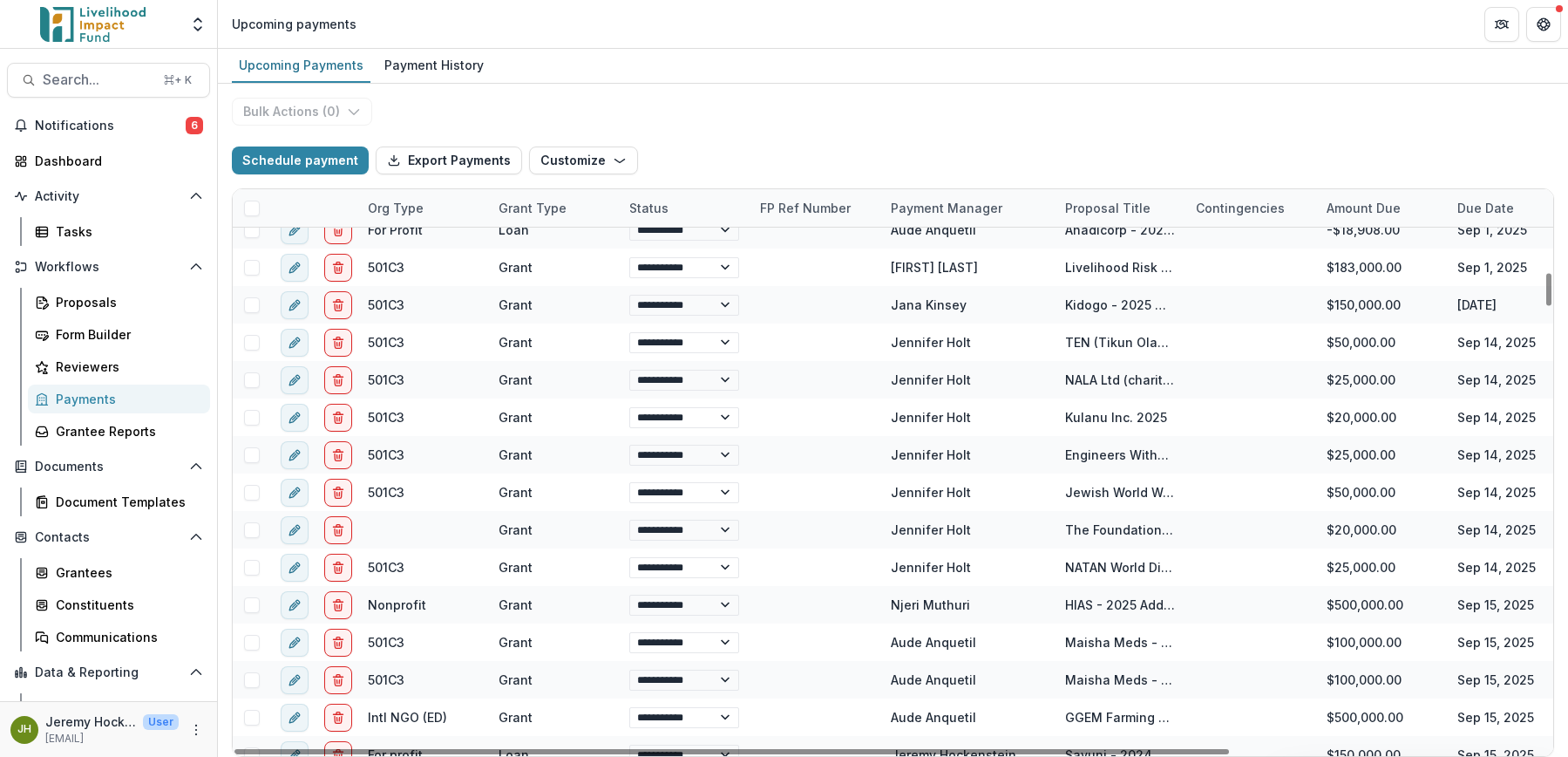 select on "******" 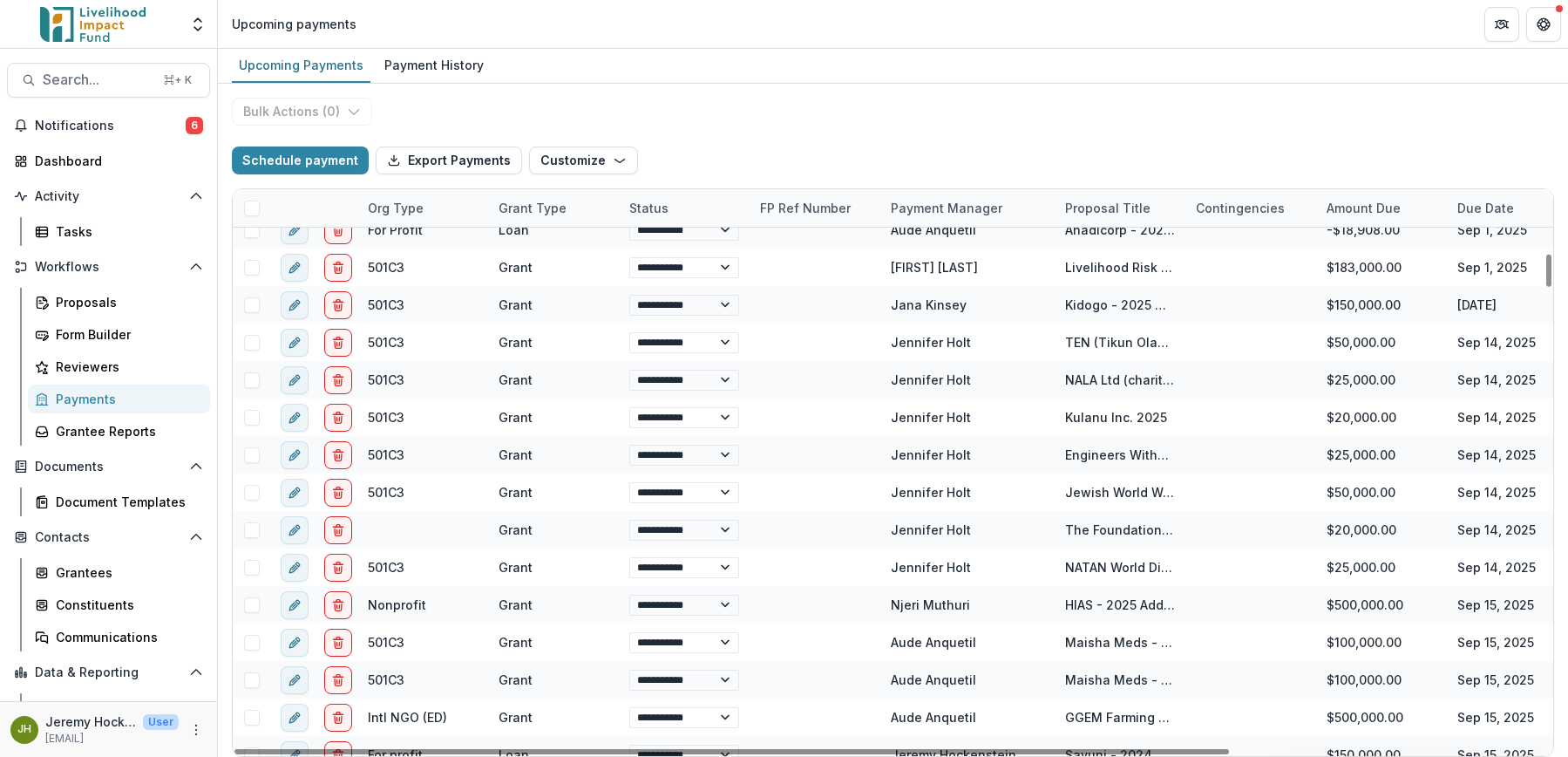 click on "**********" at bounding box center (893, 420) 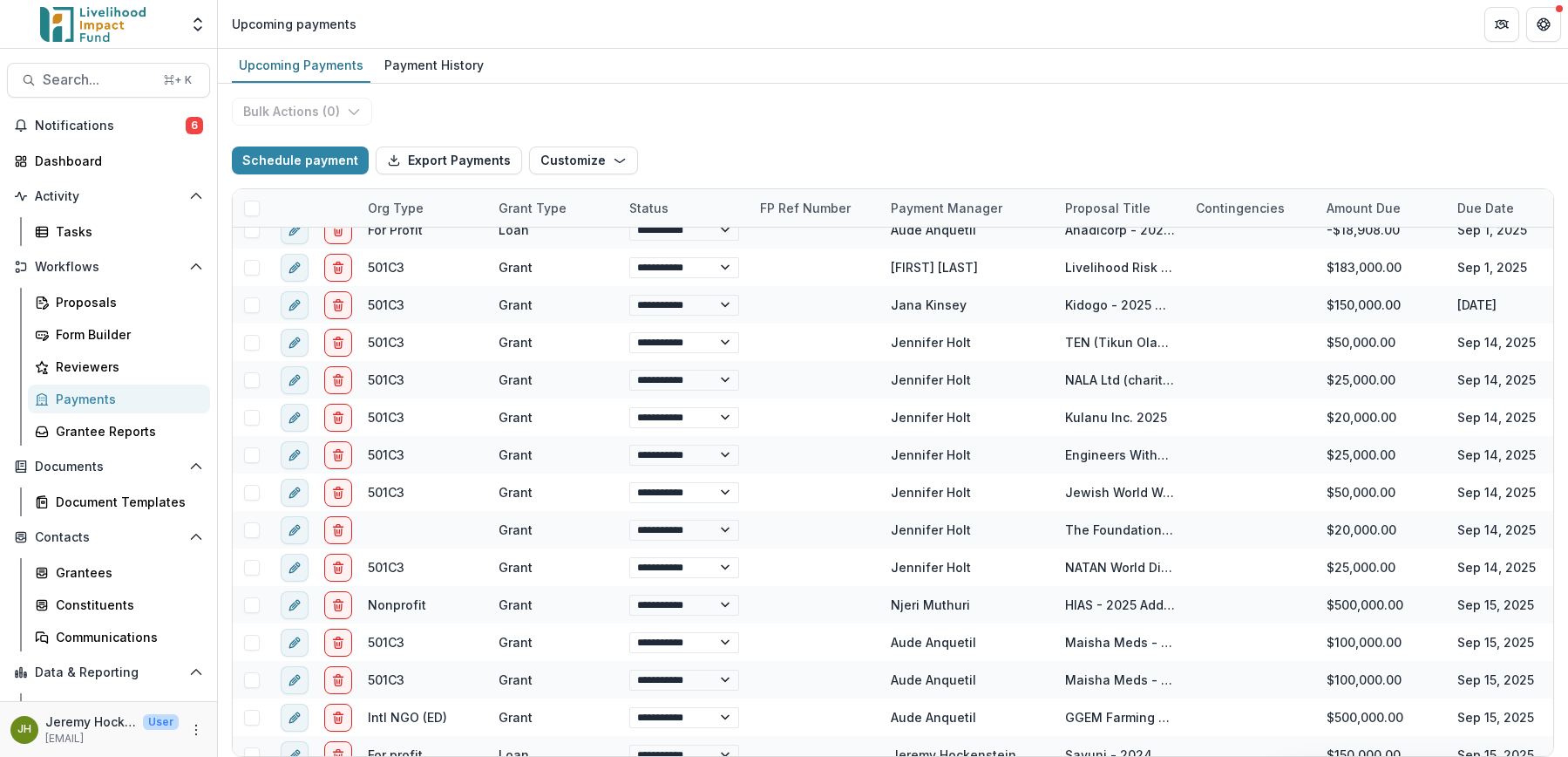 select on "******" 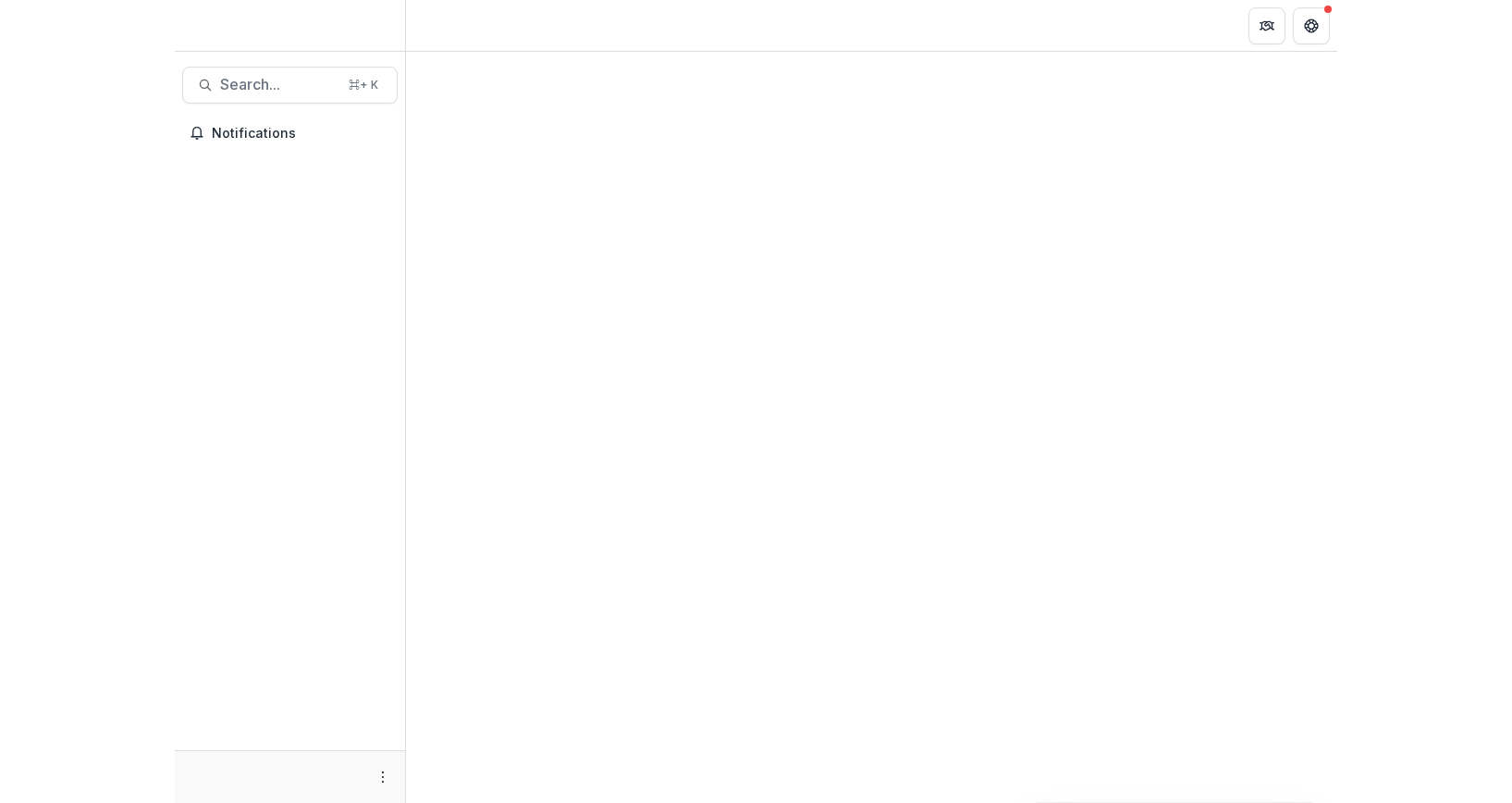 scroll, scrollTop: 0, scrollLeft: 0, axis: both 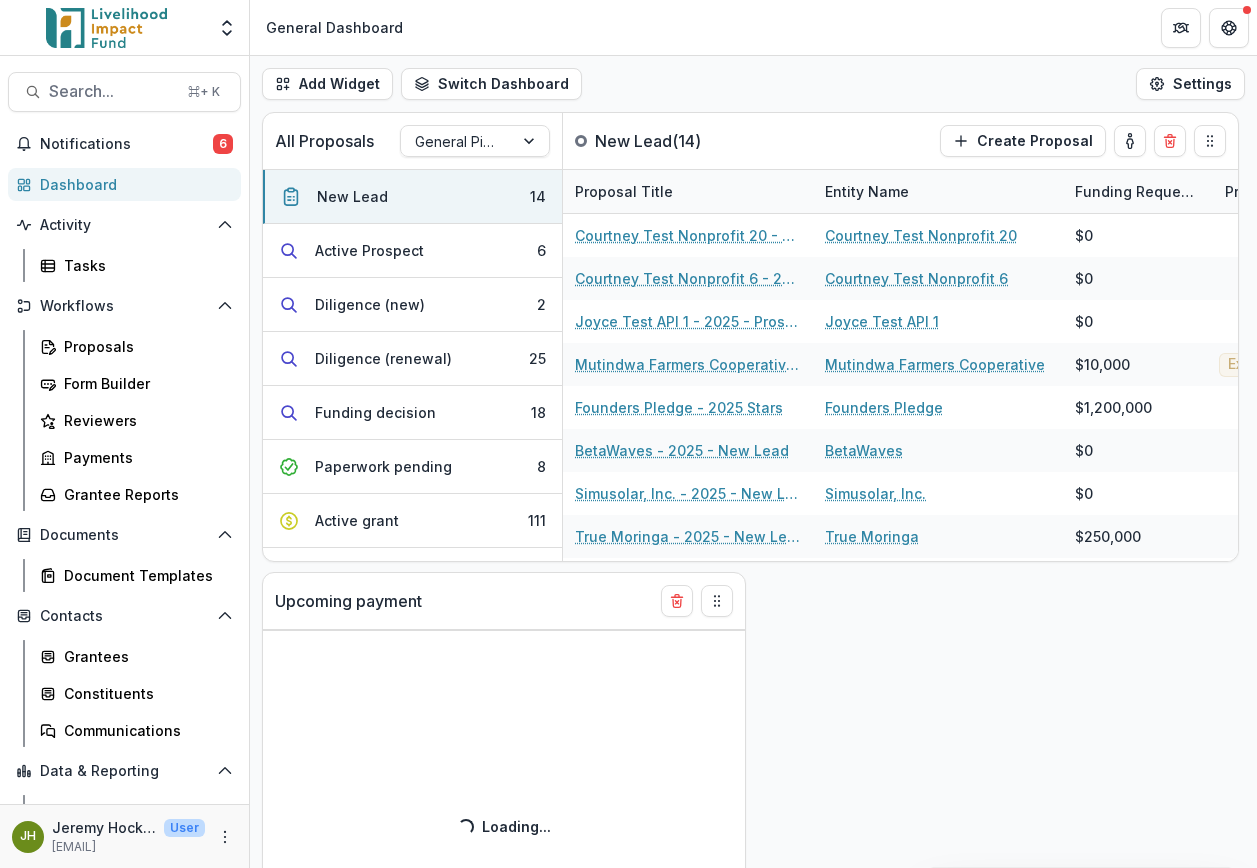 select on "******" 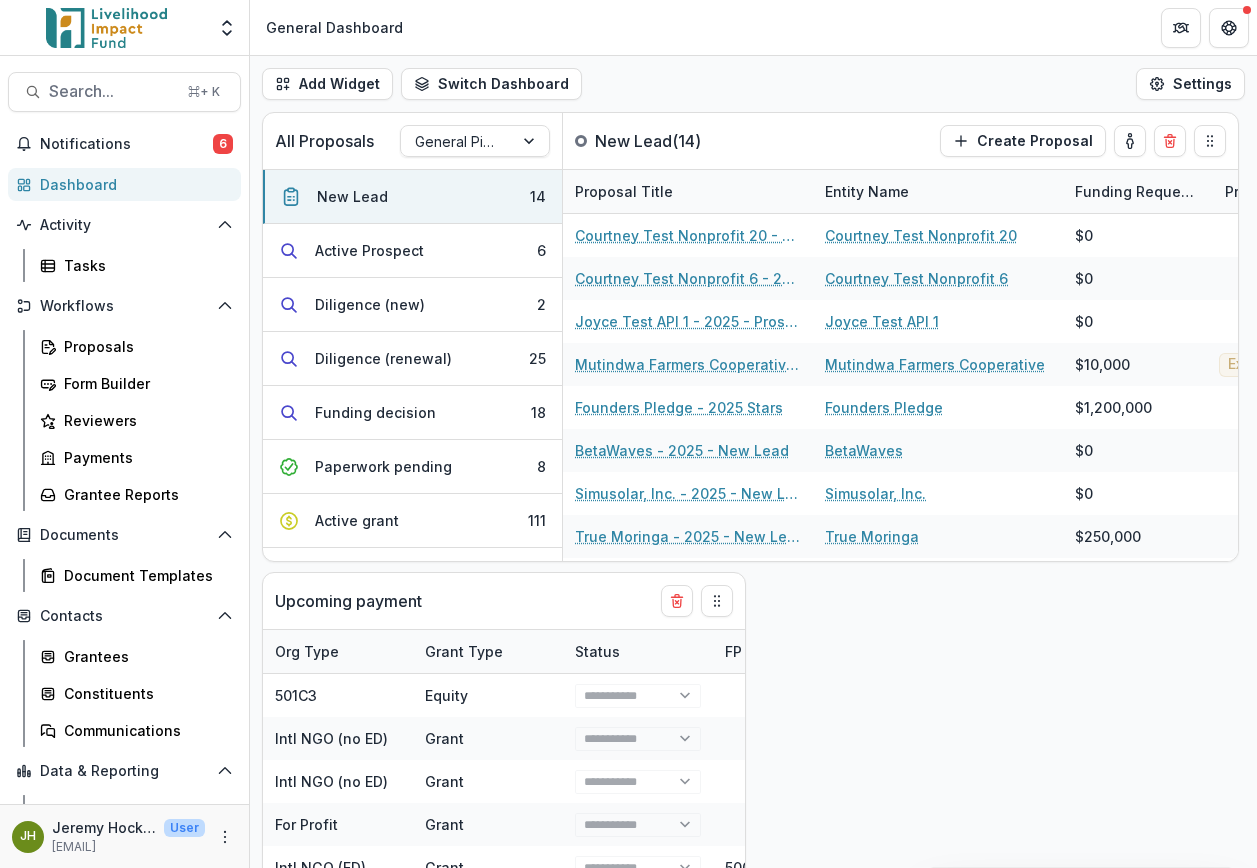 select on "******" 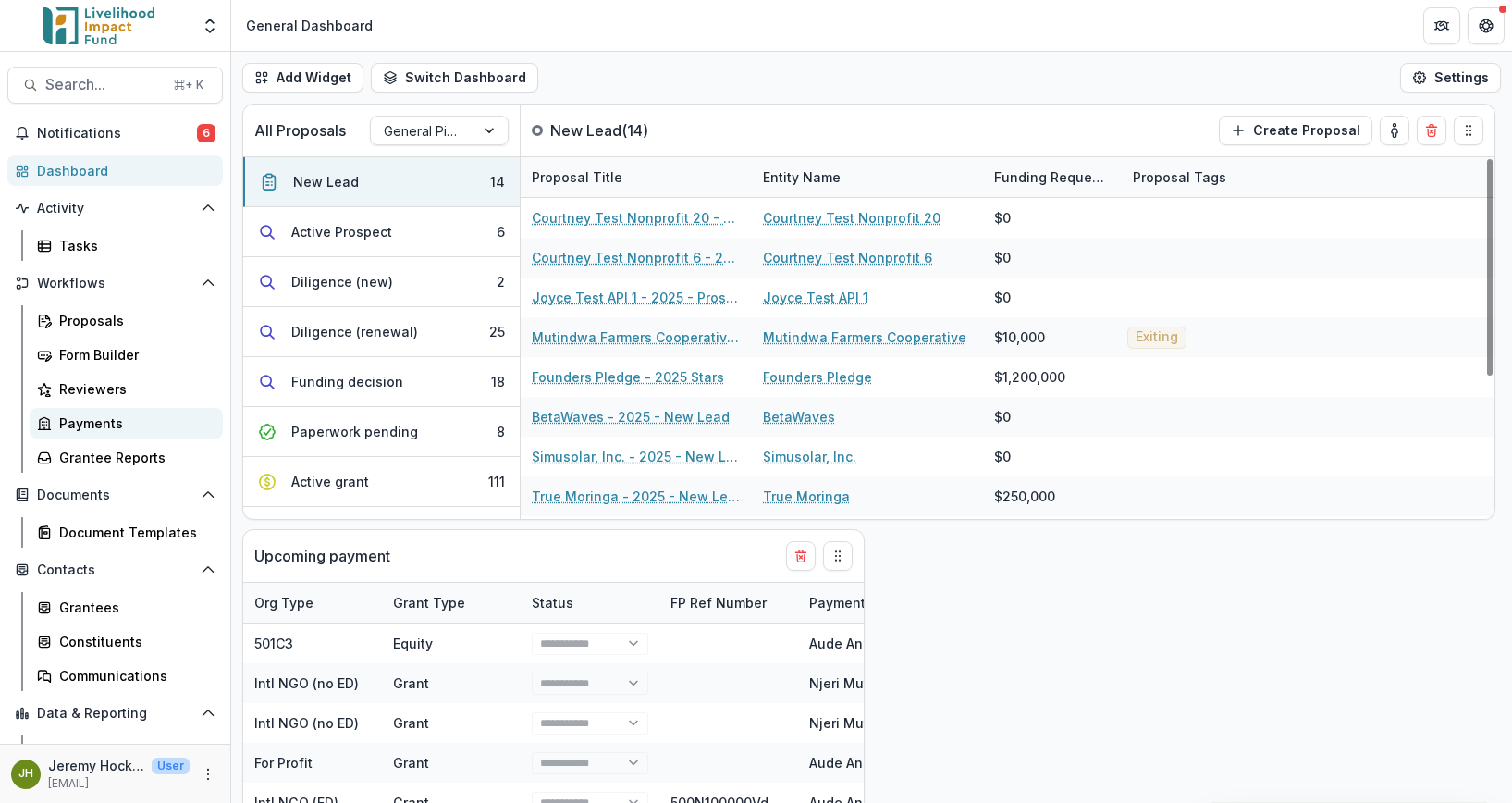 click on "Payments" at bounding box center [133, 423] 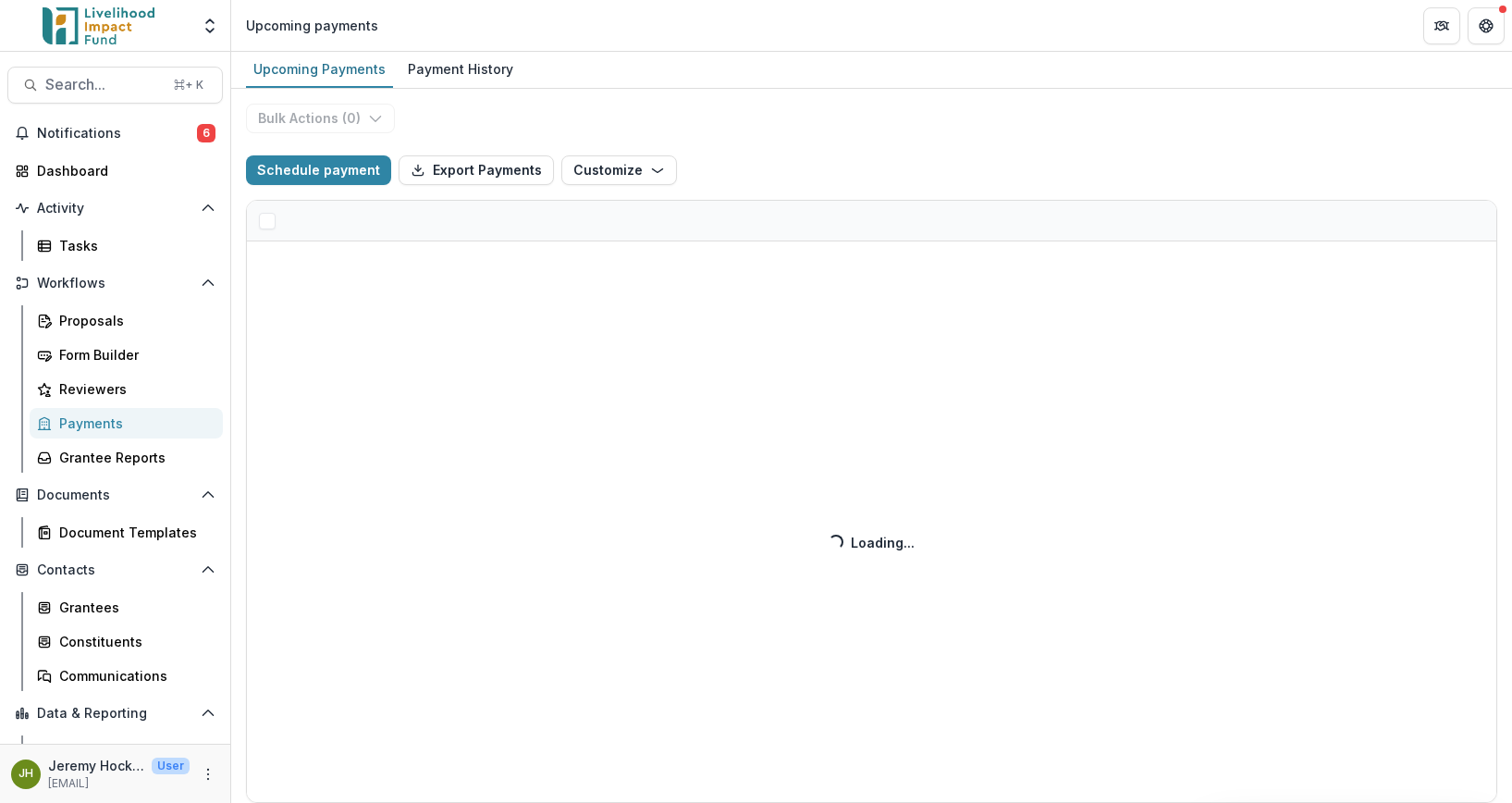 select on "******" 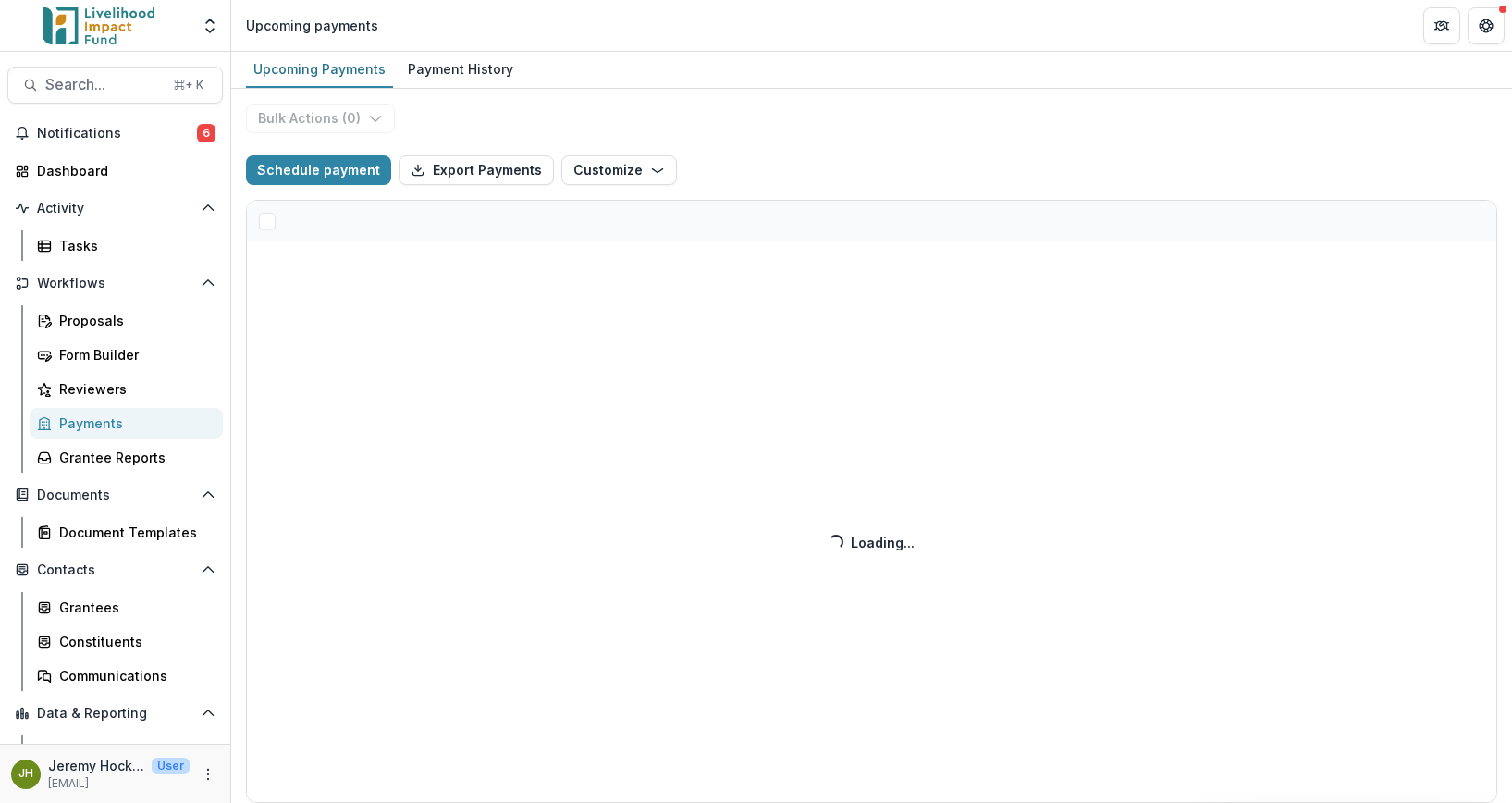 select on "******" 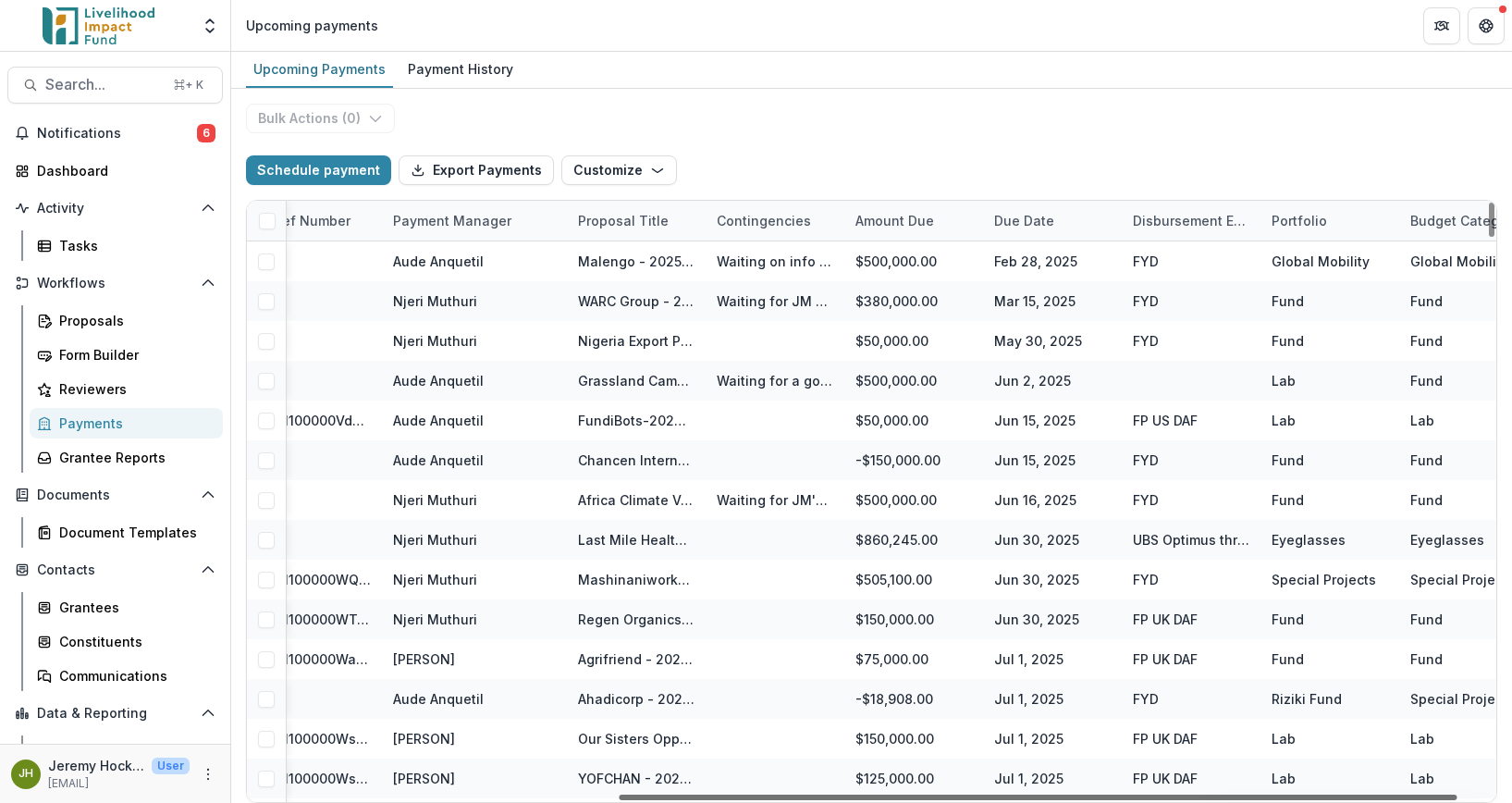 drag, startPoint x: 827, startPoint y: 795, endPoint x: 1209, endPoint y: 796, distance: 382.00131 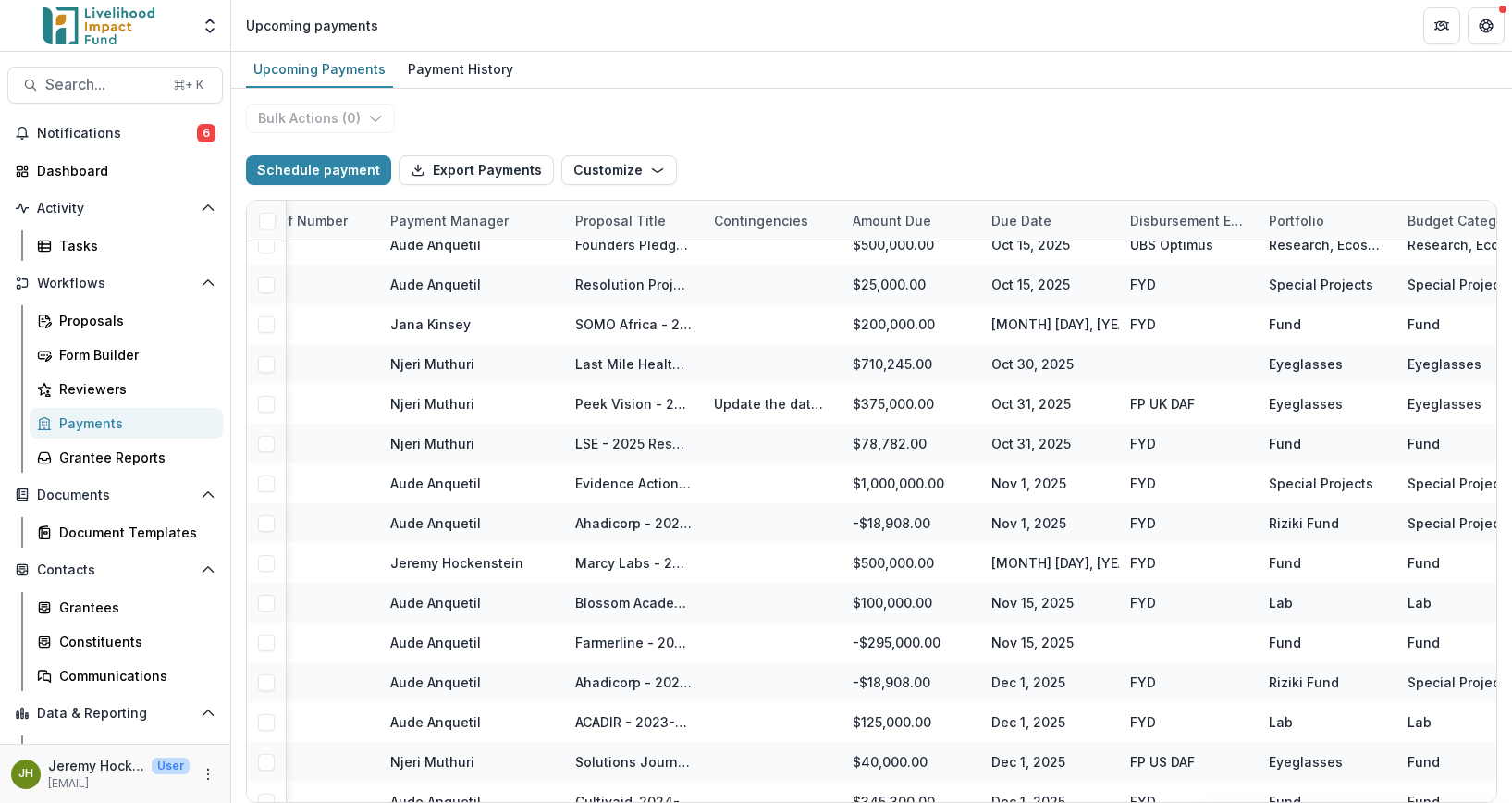 scroll, scrollTop: 2165, scrollLeft: 555, axis: both 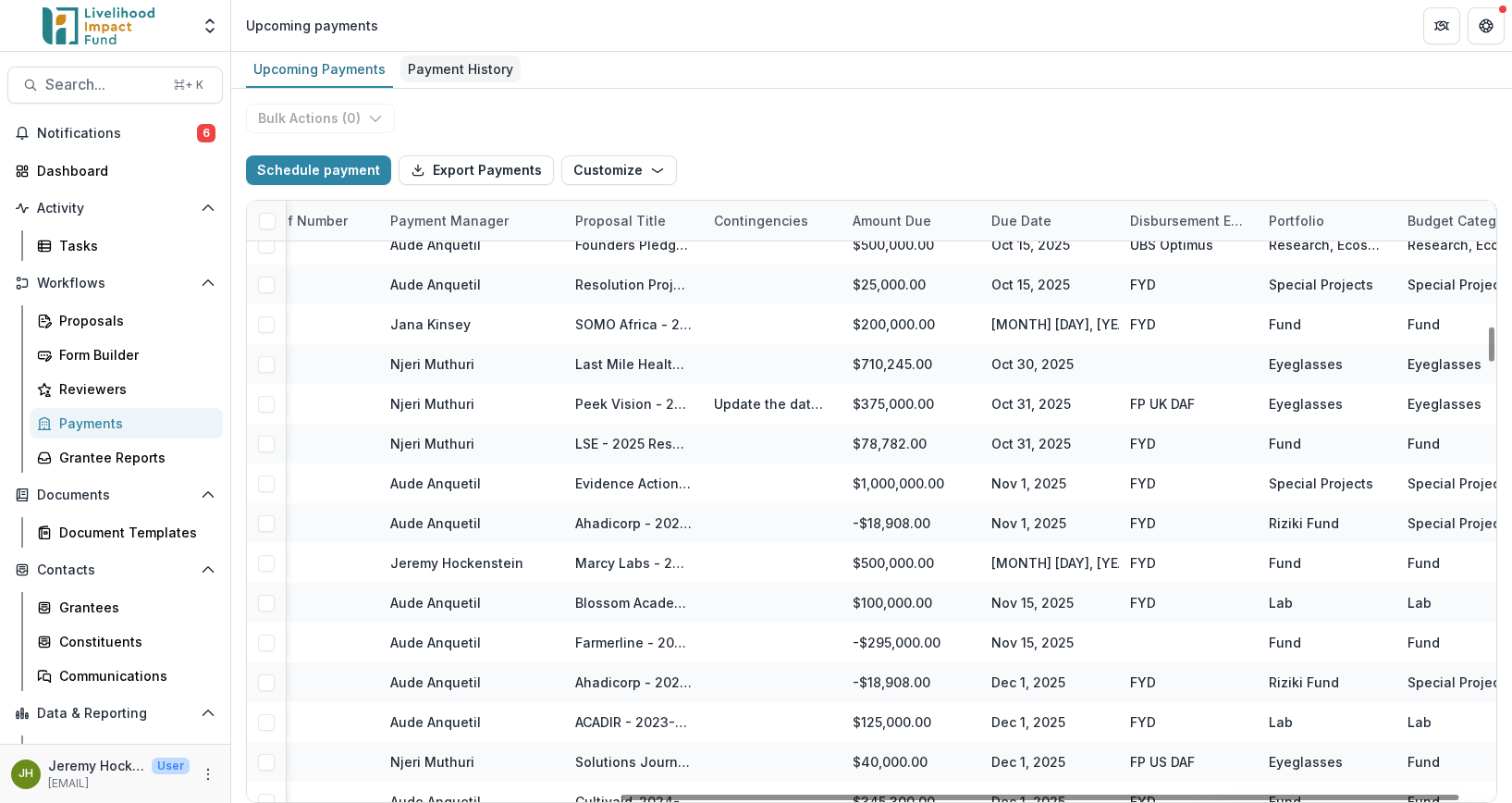 click on "Payment History" at bounding box center (461, 68) 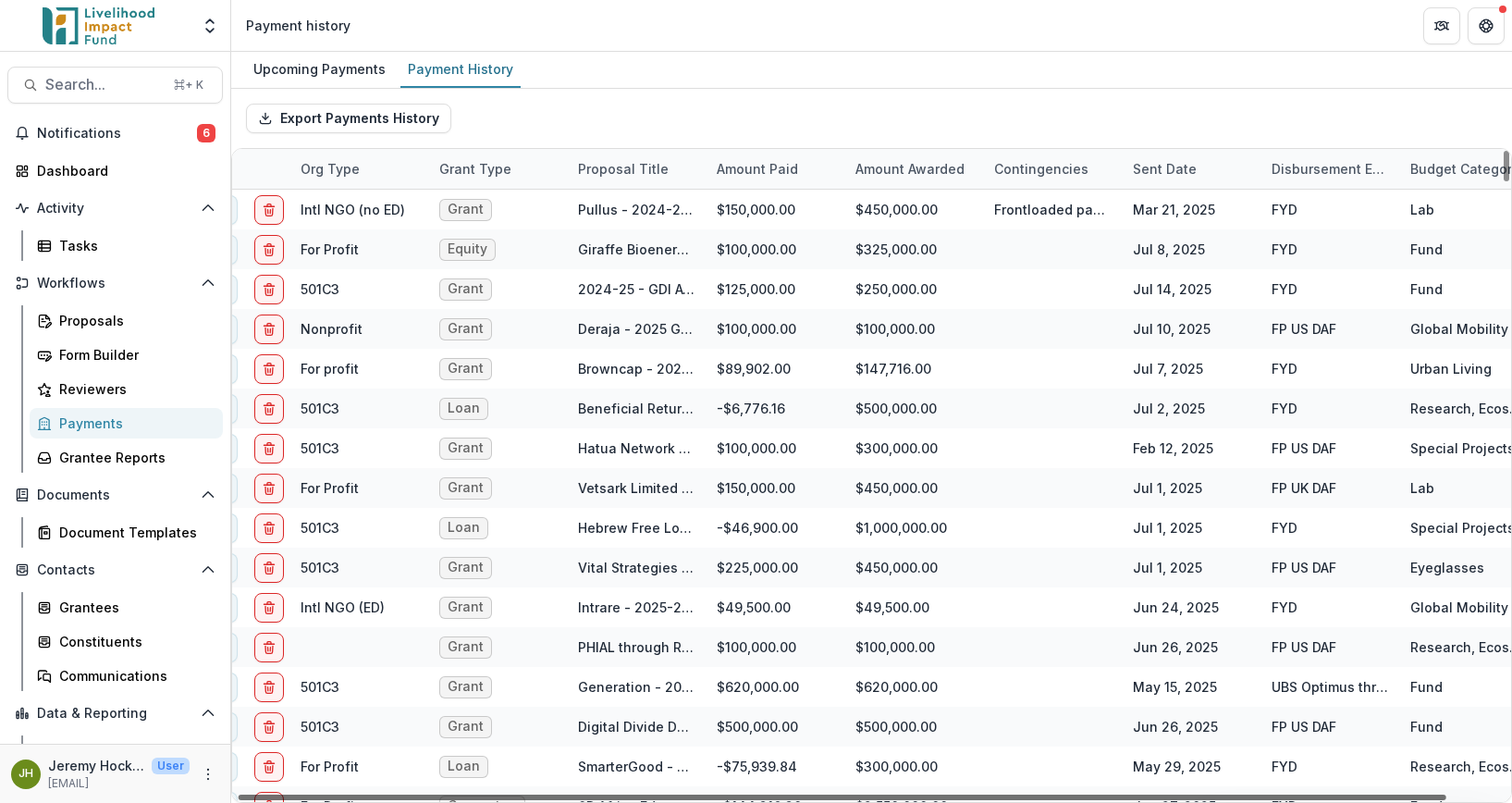 scroll, scrollTop: 0, scrollLeft: 62, axis: horizontal 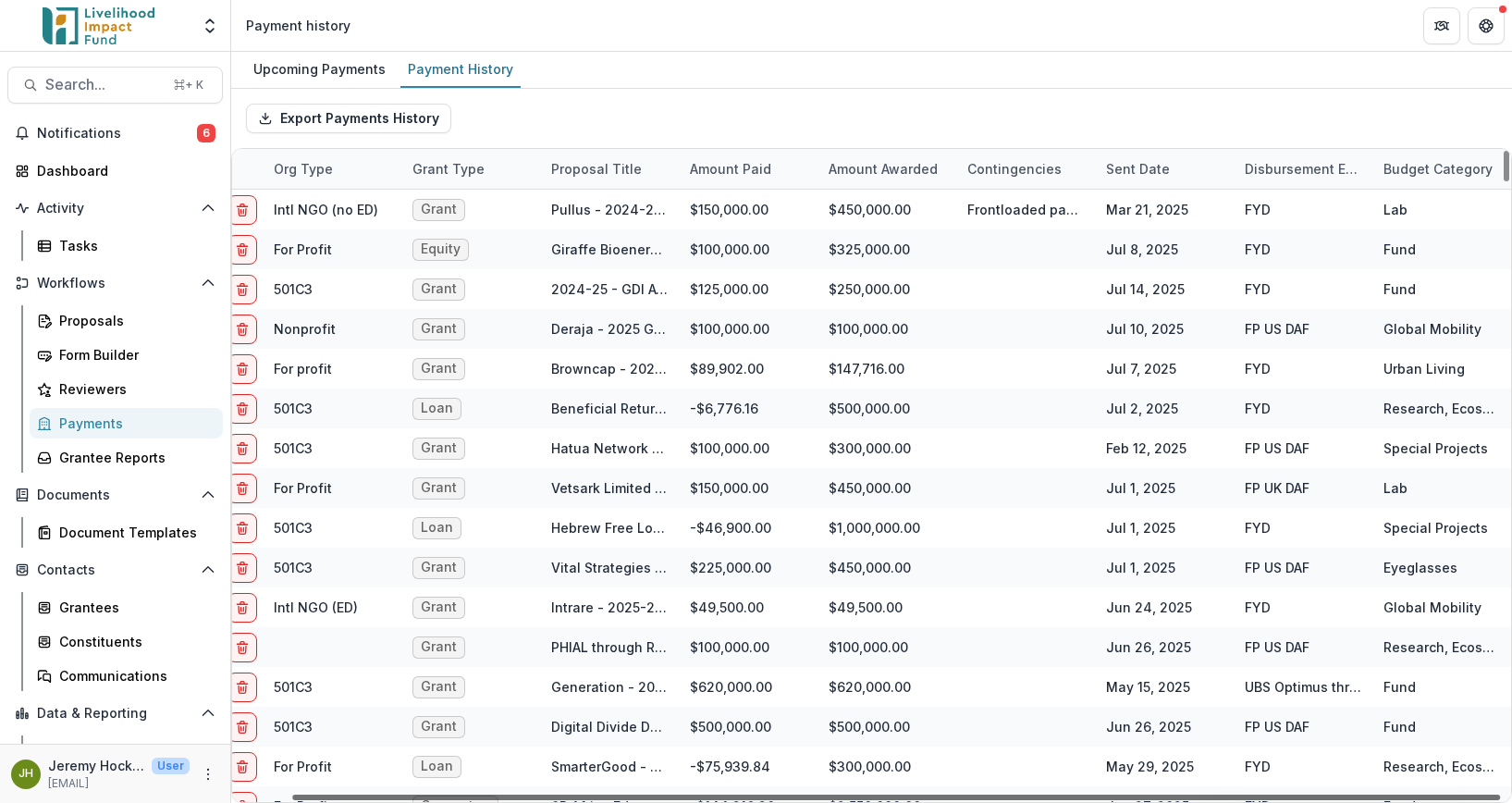 drag, startPoint x: 1019, startPoint y: 798, endPoint x: 1295, endPoint y: 787, distance: 276.21912 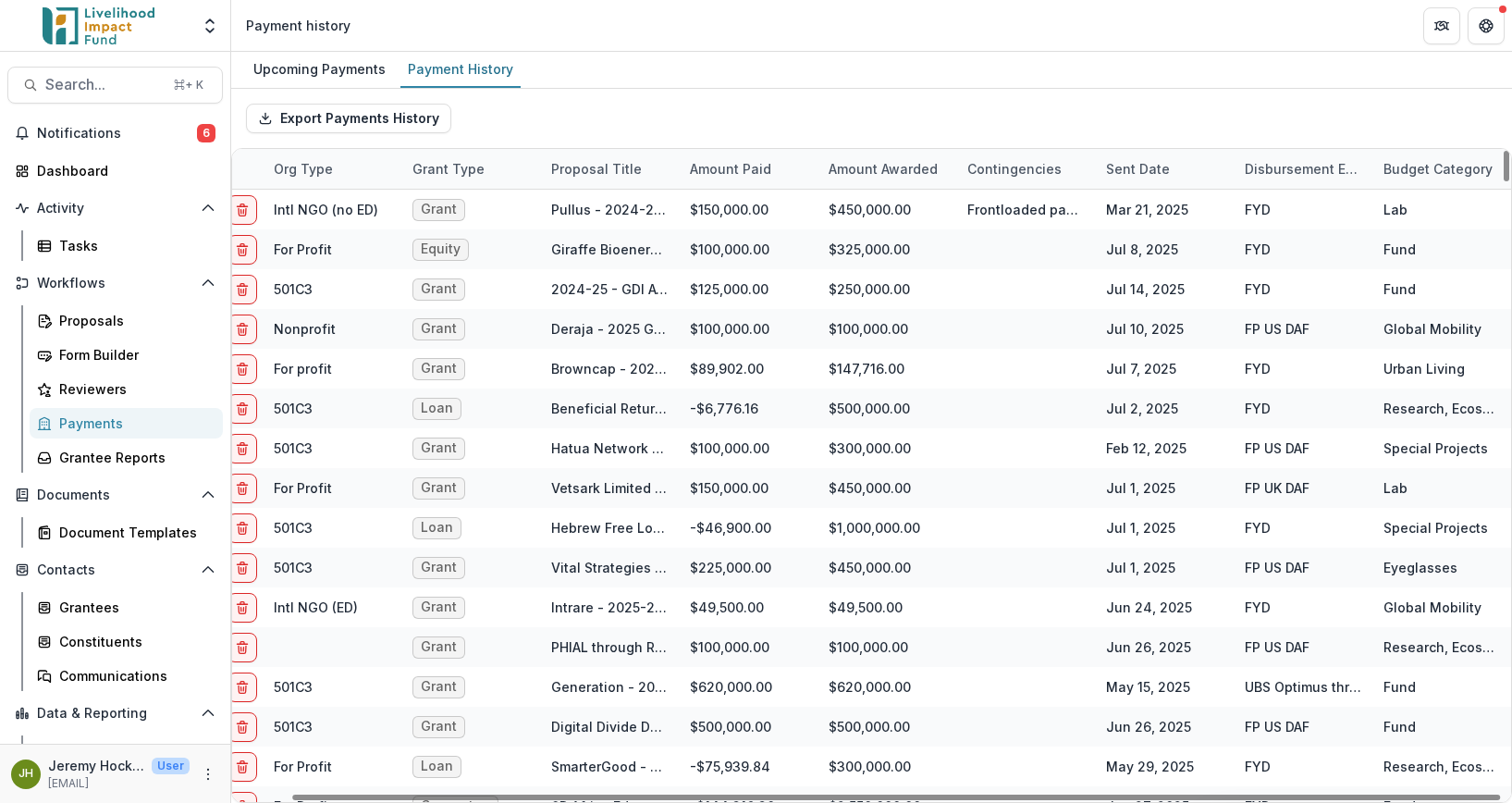 click on "Disbursement Entity" at bounding box center [1303, 168] 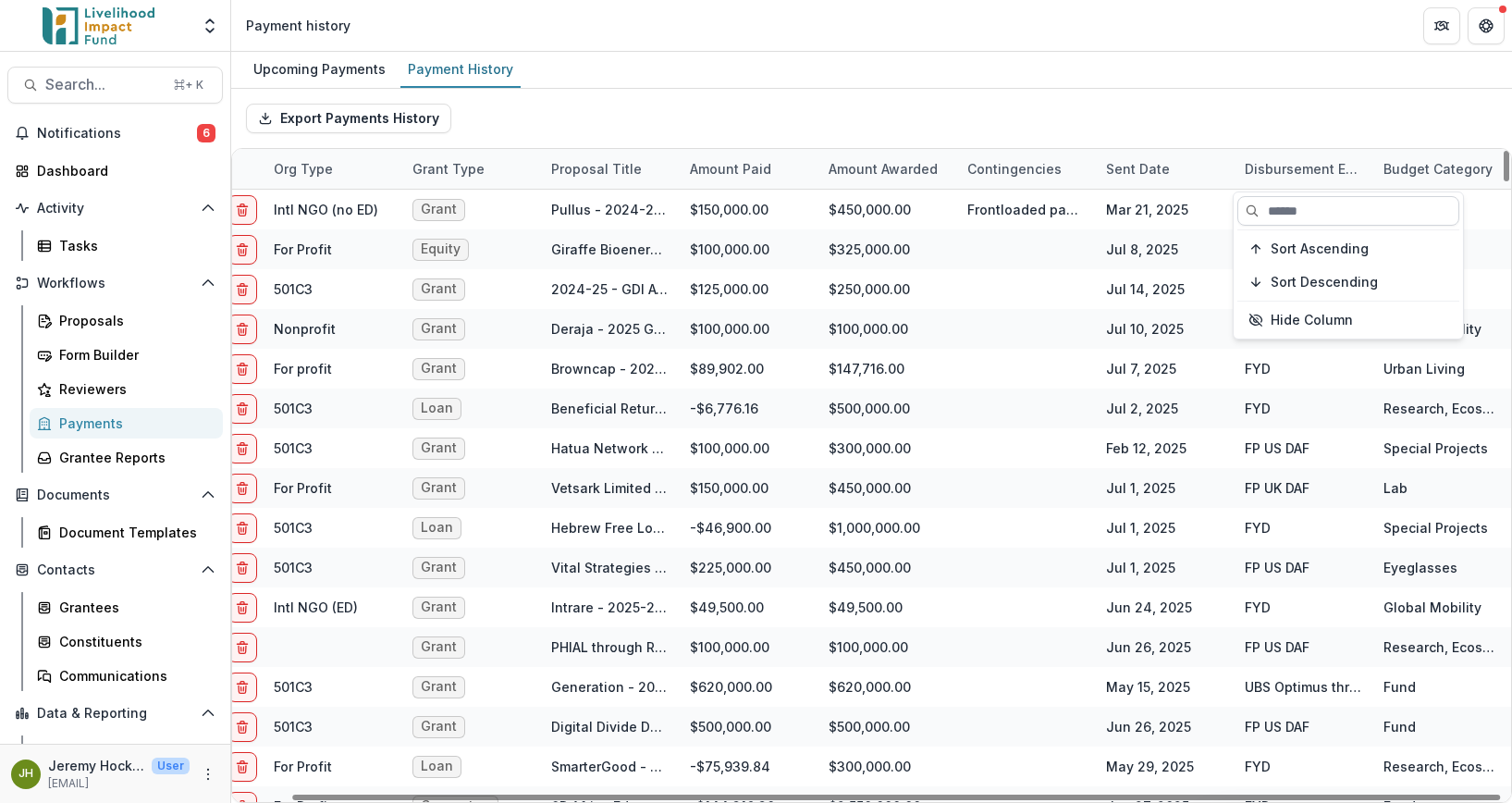 click at bounding box center (1348, 211) 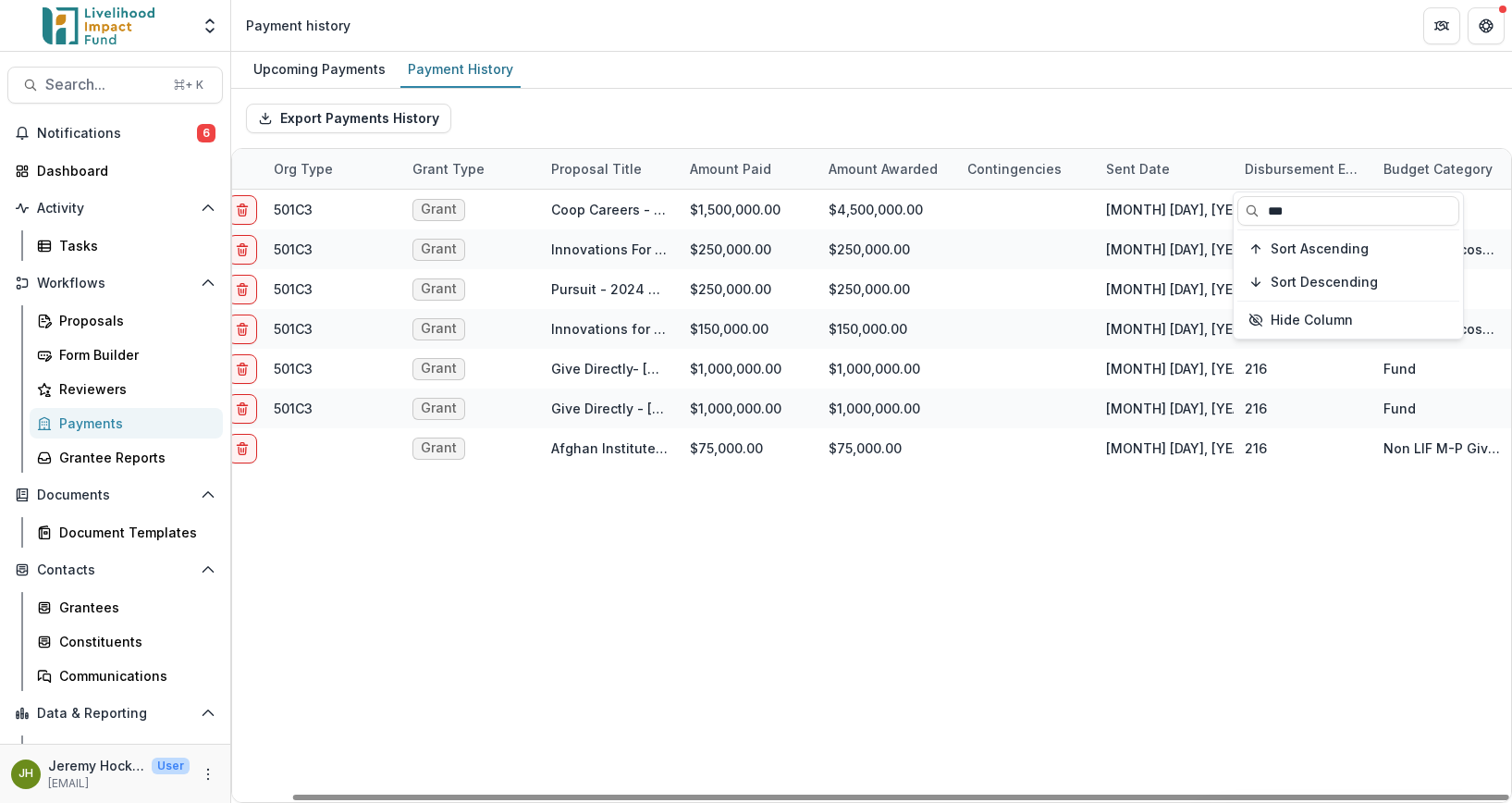 type on "***" 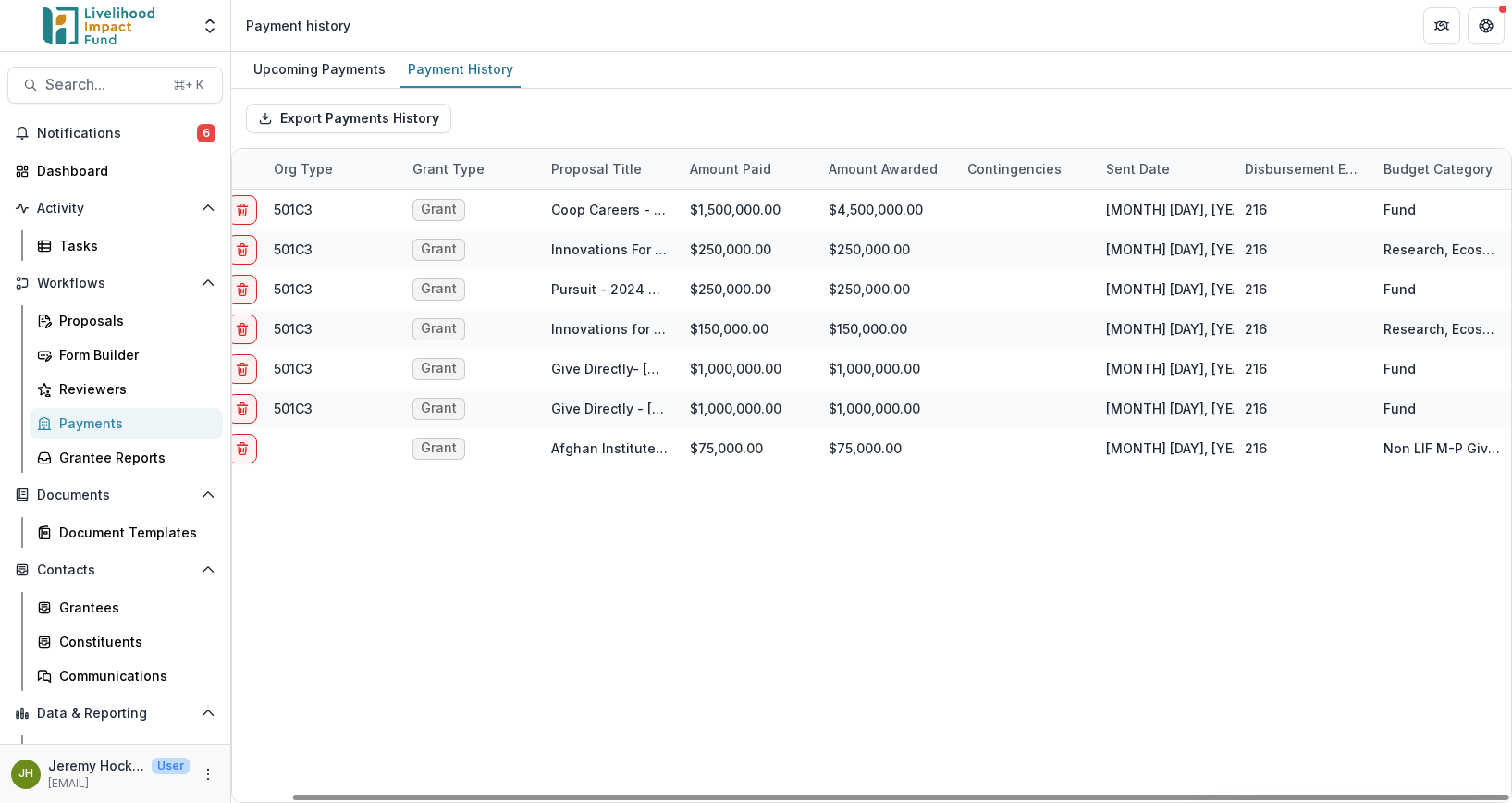 click on "501C3 Grant Coop Careers - [YEAR]-25 Grant $1,500,000.00 $4,500,000.00 [MONTH] [DAY], [YEAR] 216 Fund 501C3 Grant Innovations For Poverty Action - Best Bets - Grant [YEAR] $250,000.00 $250,000.00 [MONTH] [DAY], [YEAR] 216 Research, Ecosystem & Regrantors 501C3 Grant Pursuit - [YEAR] Grant $250,000.00 $250,000.00 [MONTH] [DAY], [YEAR] 216 Fund 501C3 Grant Innovations for Poverty Action - additional [YEAR] grant - Poverty graduation partnership with BRAC $150,000.00 $150,000.00 [MONTH] [DAY], [YEAR] 216 Research, Ecosystem & Regrantors 501C3 Grant Give Directly- [YEAR] Grant $1,000,000.00 $1,000,000.00 [MONTH] [DAY], [YEAR] 216 Fund 501C3 Grant Give Directly - [YEAR] Grant $1,000,000.00 $1,000,000.00 [MONTH] [DAY], [YEAR] 216 Fund Grant Afghan Institute of Learning - [YEAR] Grant $75,000.00 $75,000.00 [MONTH] [DAY], [YEAR] 216 Non LIF M-P Giving" at bounding box center (841, 496) 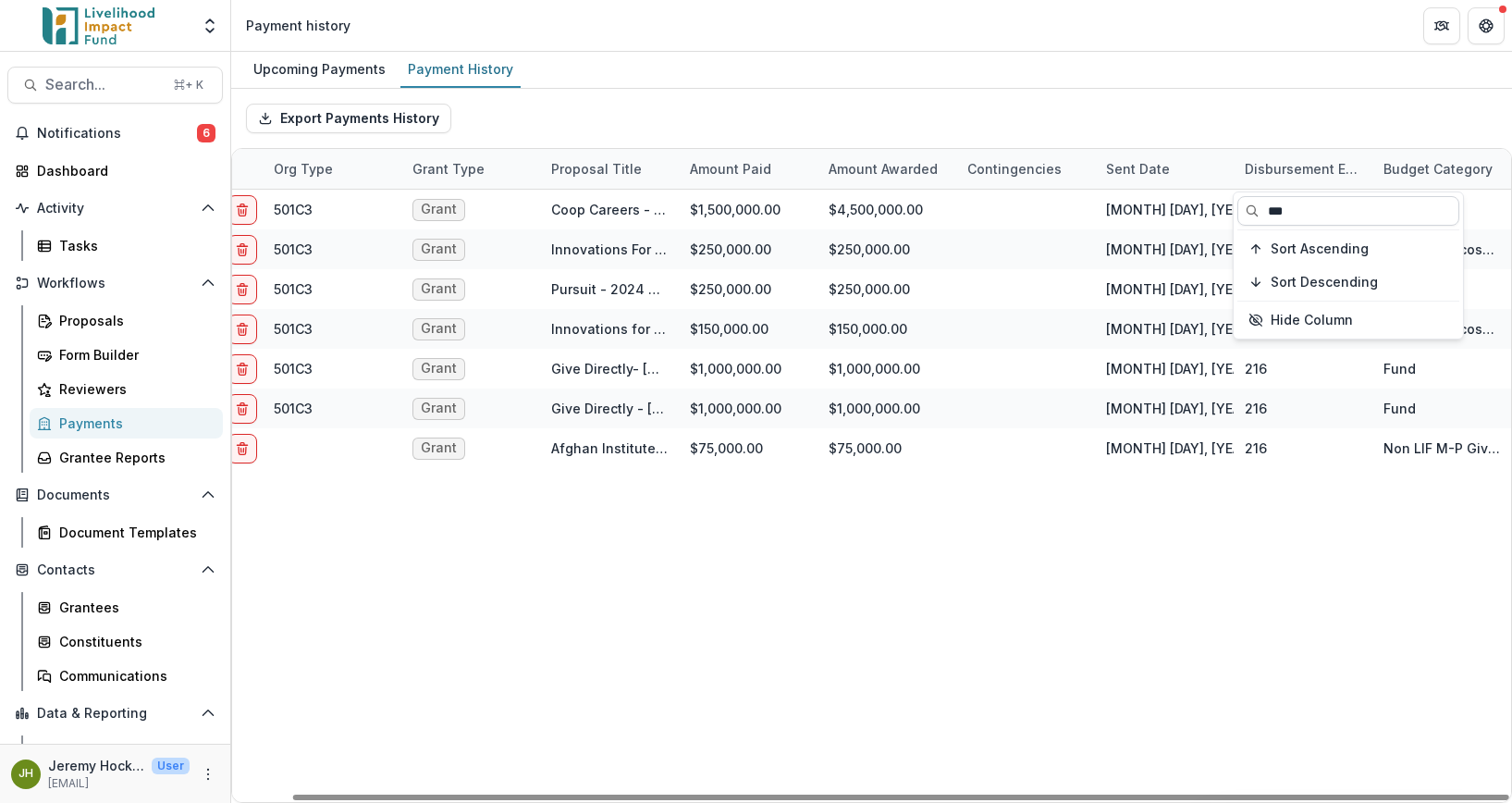 drag, startPoint x: 1326, startPoint y: 211, endPoint x: 1266, endPoint y: 212, distance: 60.00833 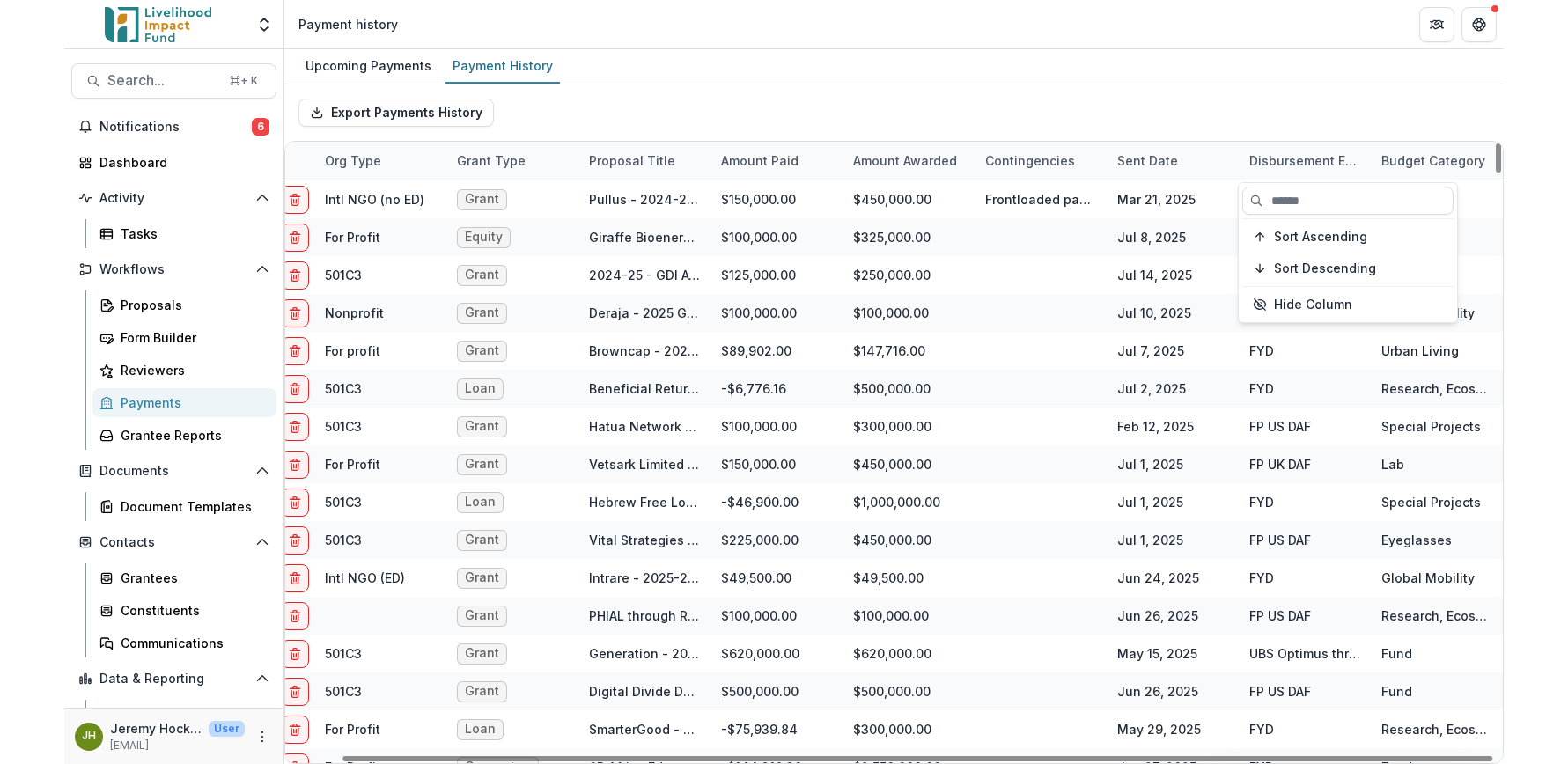 scroll, scrollTop: 86, scrollLeft: 0, axis: vertical 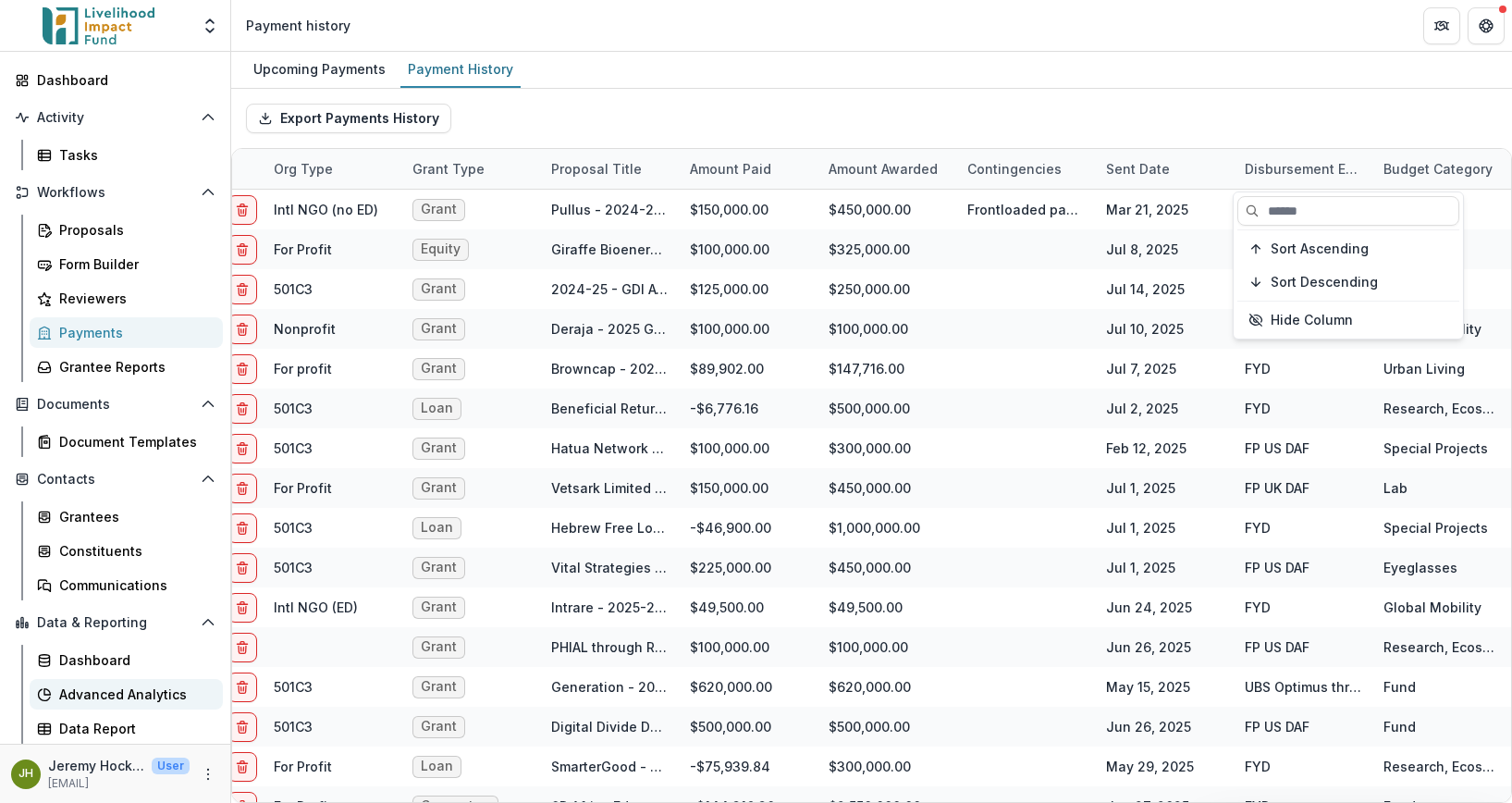 type 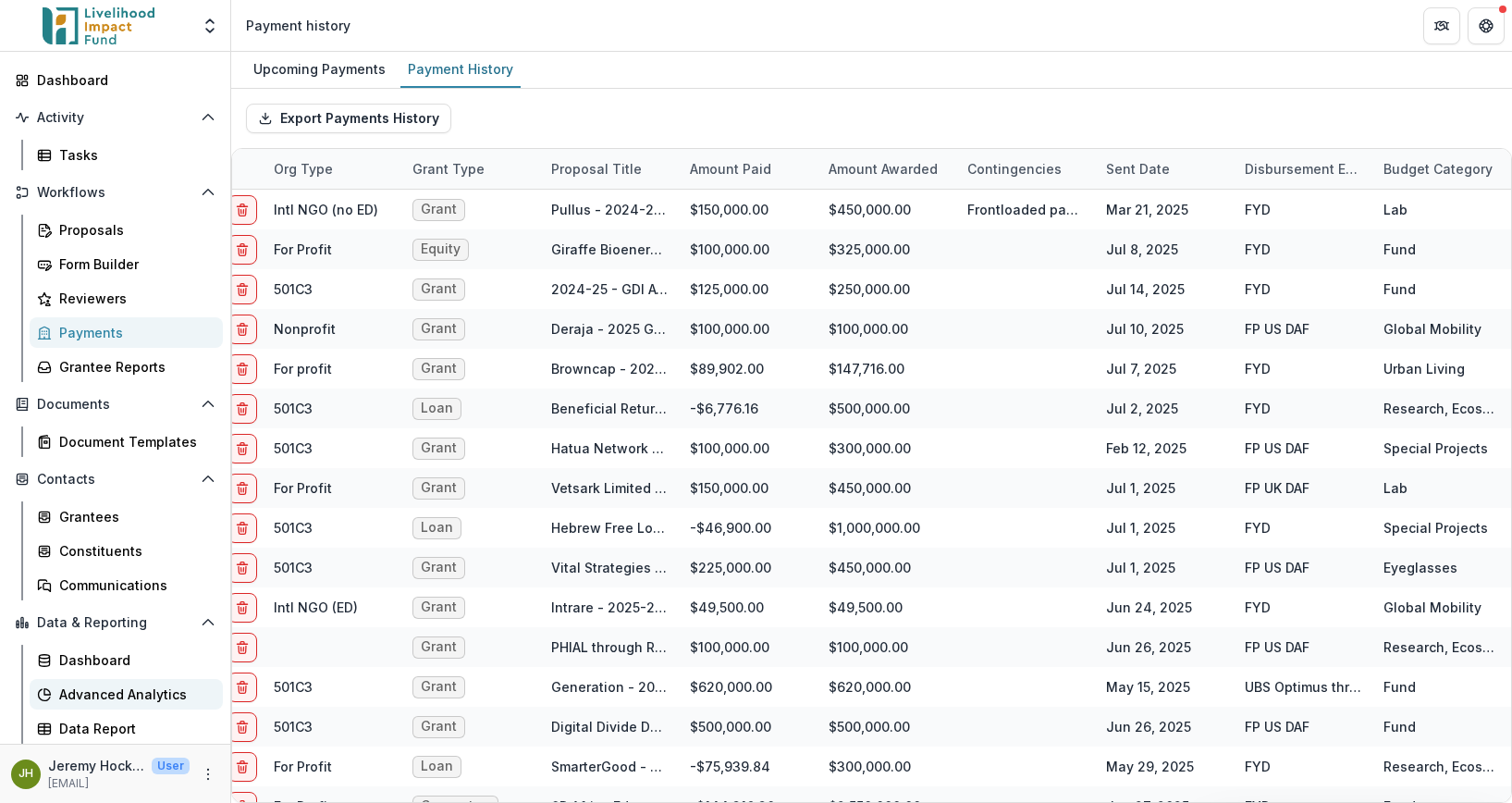 click on "Advanced Analytics" at bounding box center [133, 694] 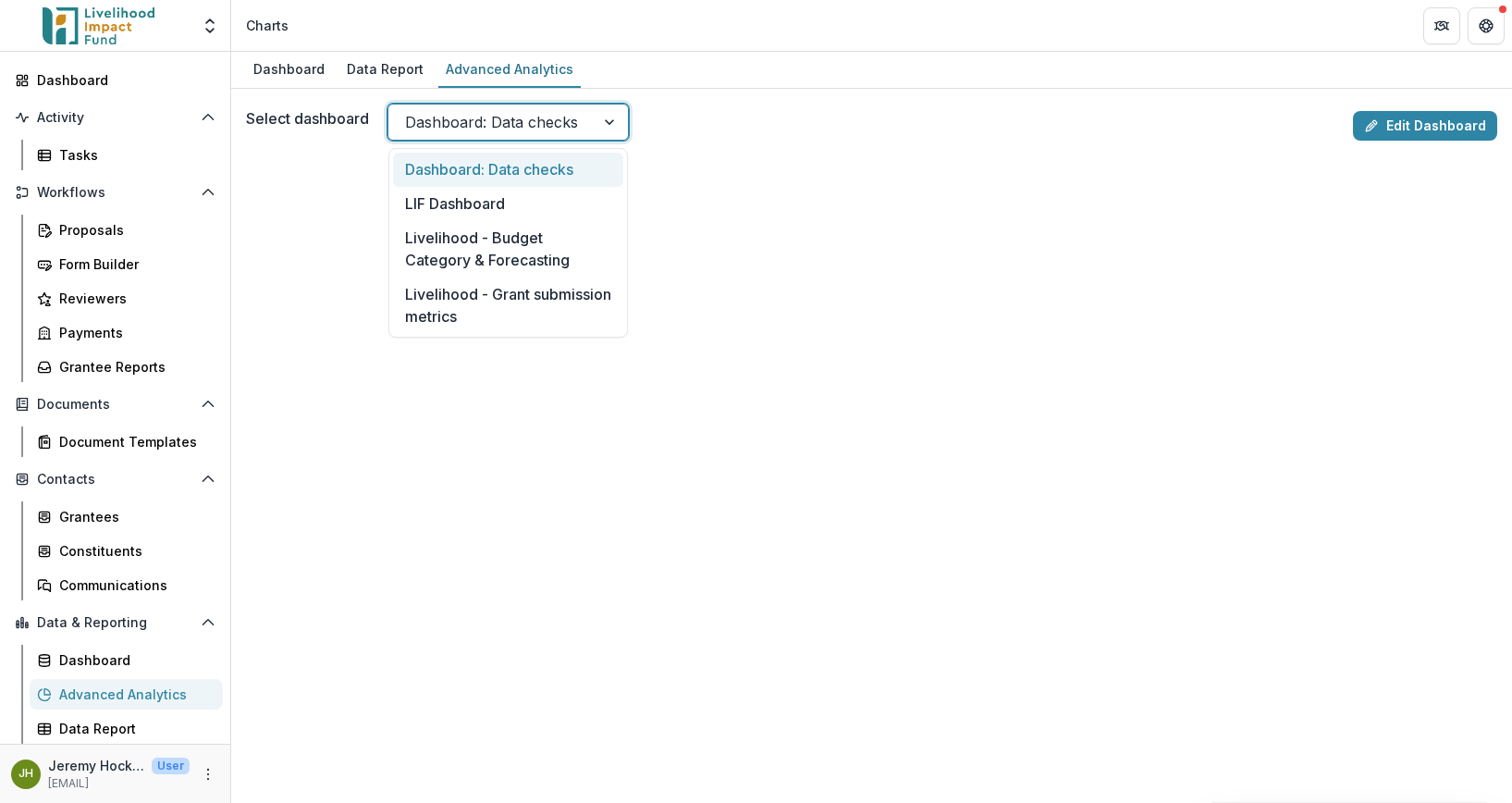 click on "Dashboard: Data checks" at bounding box center [491, 122] 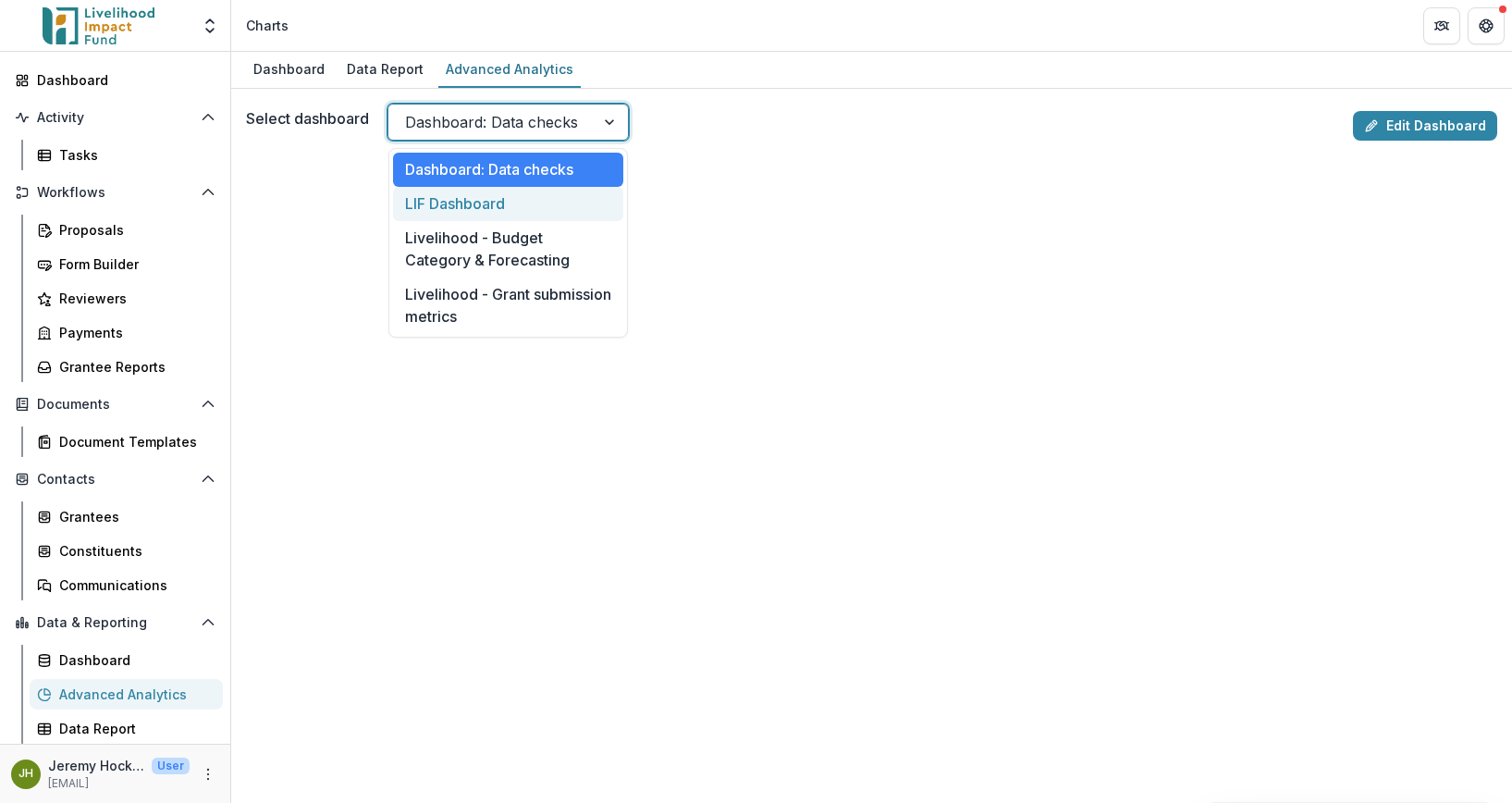 click on "LIF Dashboard" at bounding box center (508, 204) 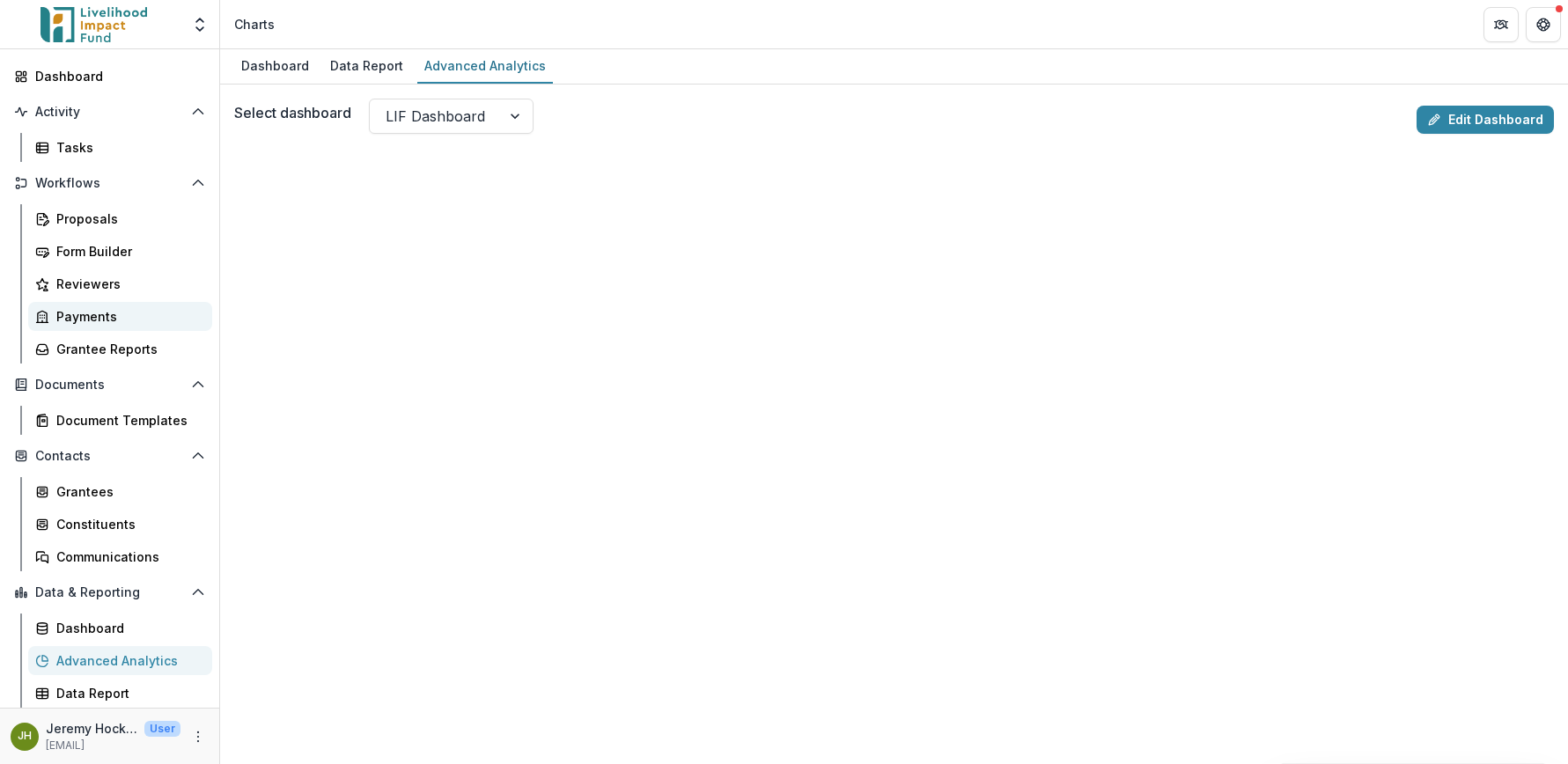 click on "Payments" at bounding box center [127, 316] 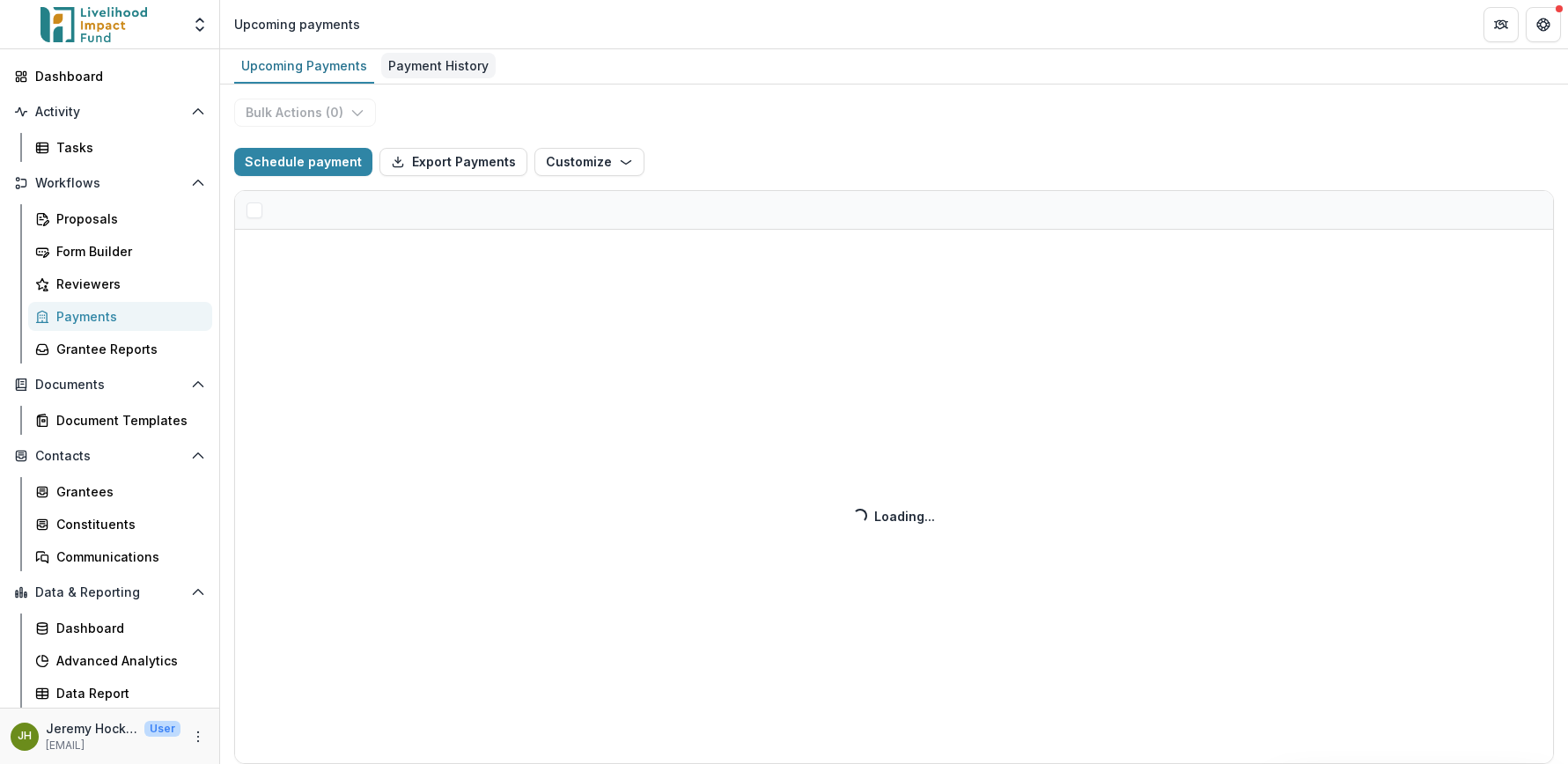 click on "Payment History" at bounding box center (438, 65) 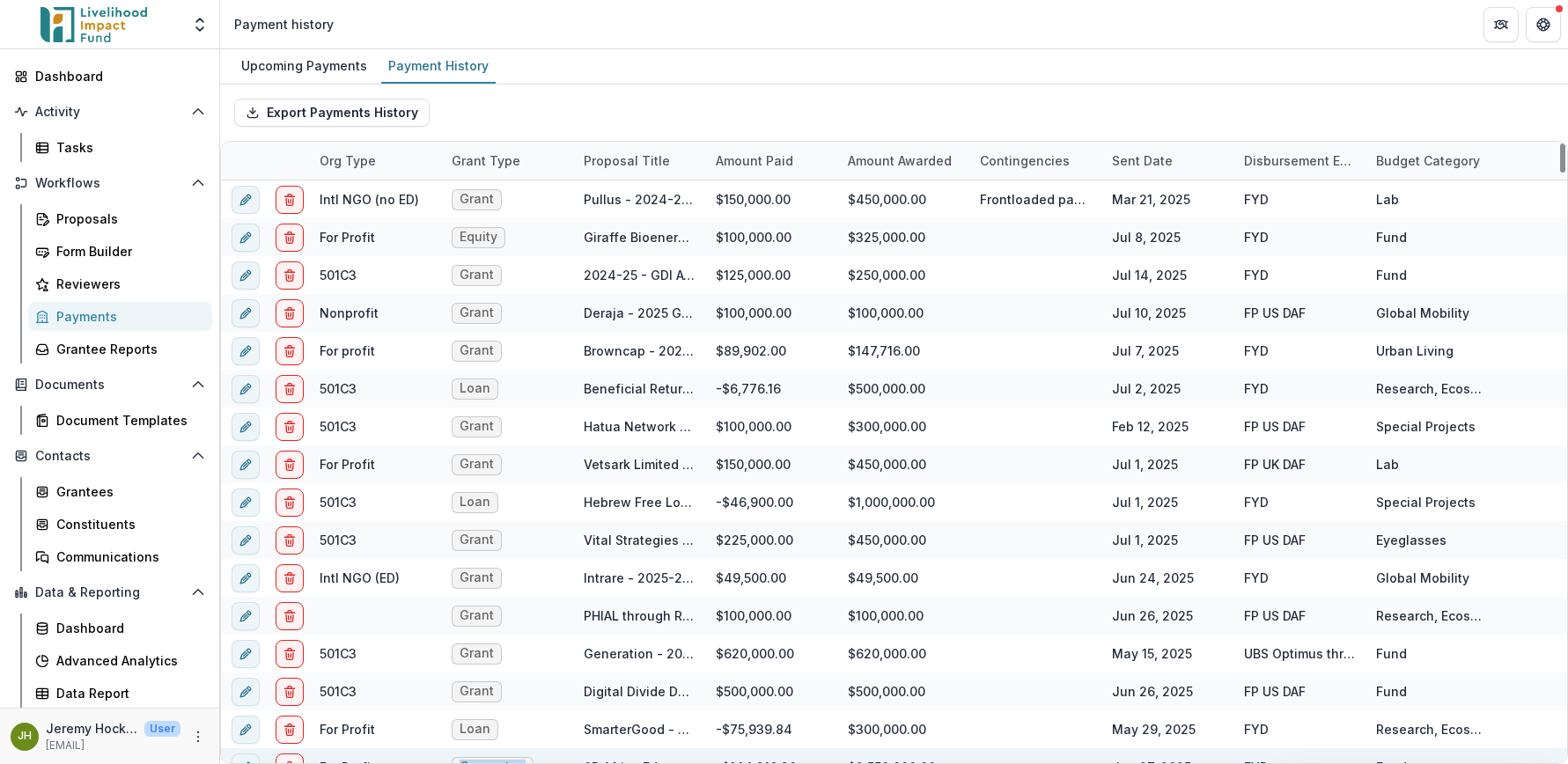 drag, startPoint x: 494, startPoint y: 755, endPoint x: 604, endPoint y: 754, distance: 110.005 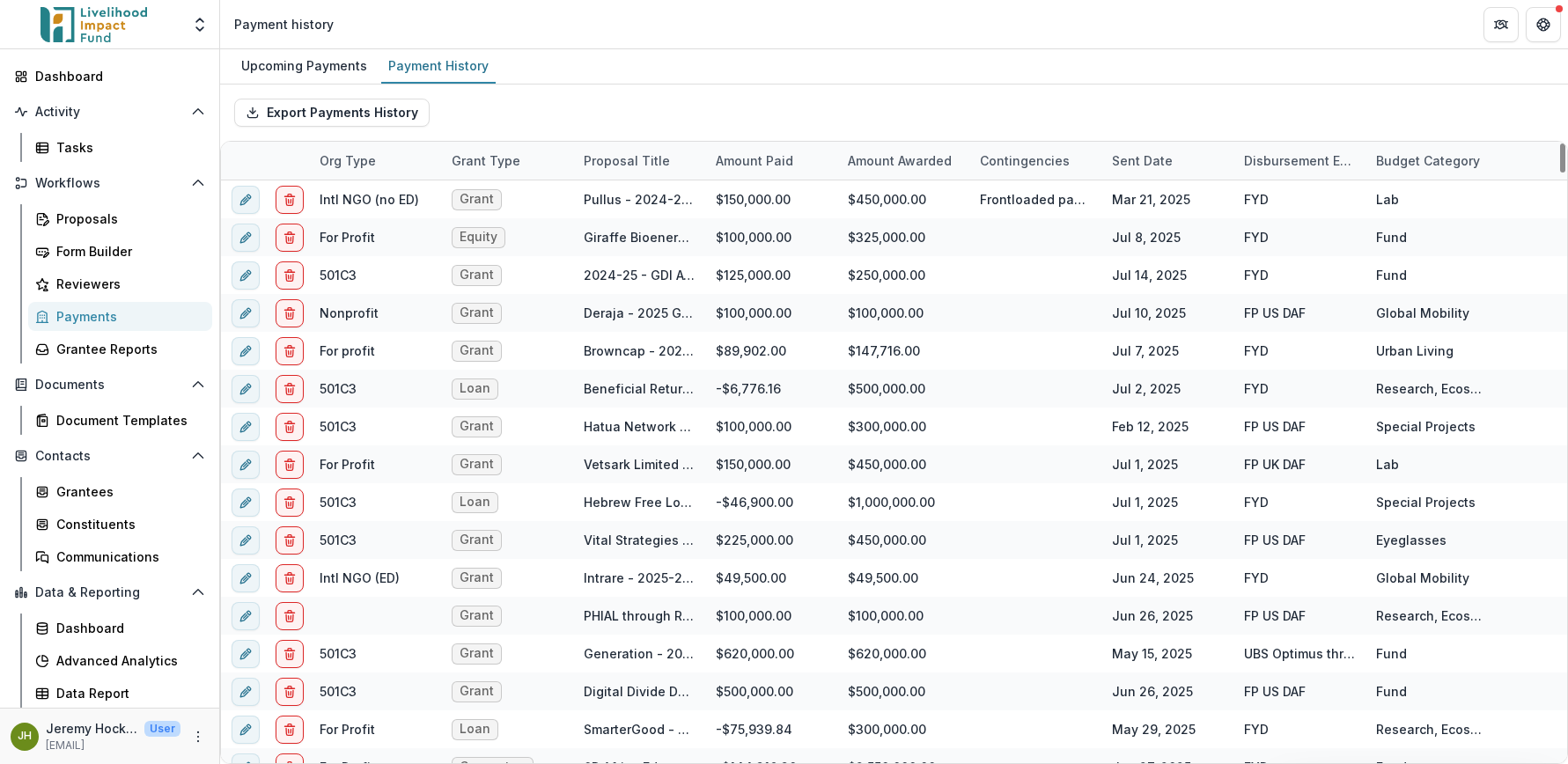click on "Disbursement Entity" at bounding box center [1299, 160] 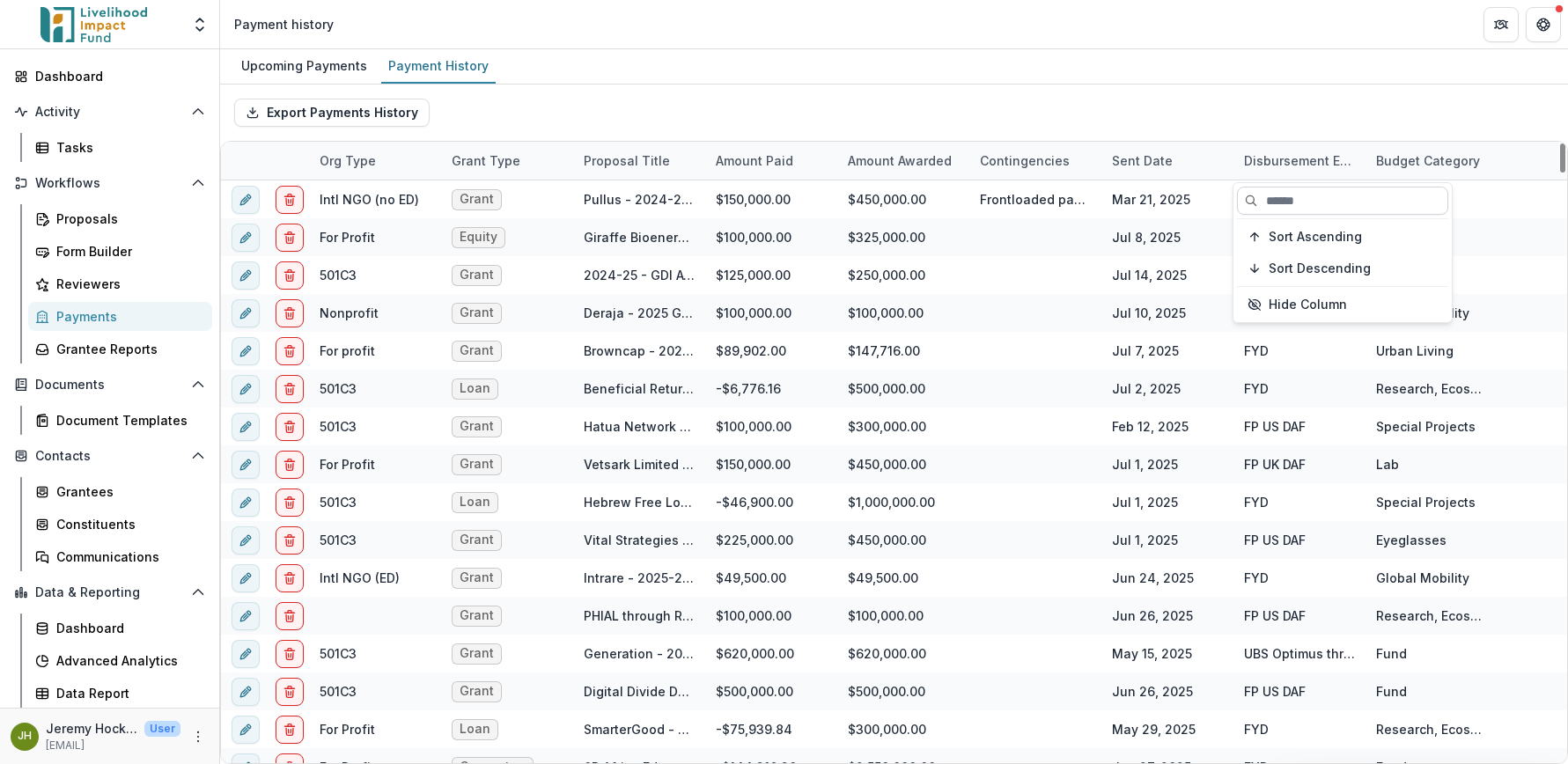 click at bounding box center (1343, 201) 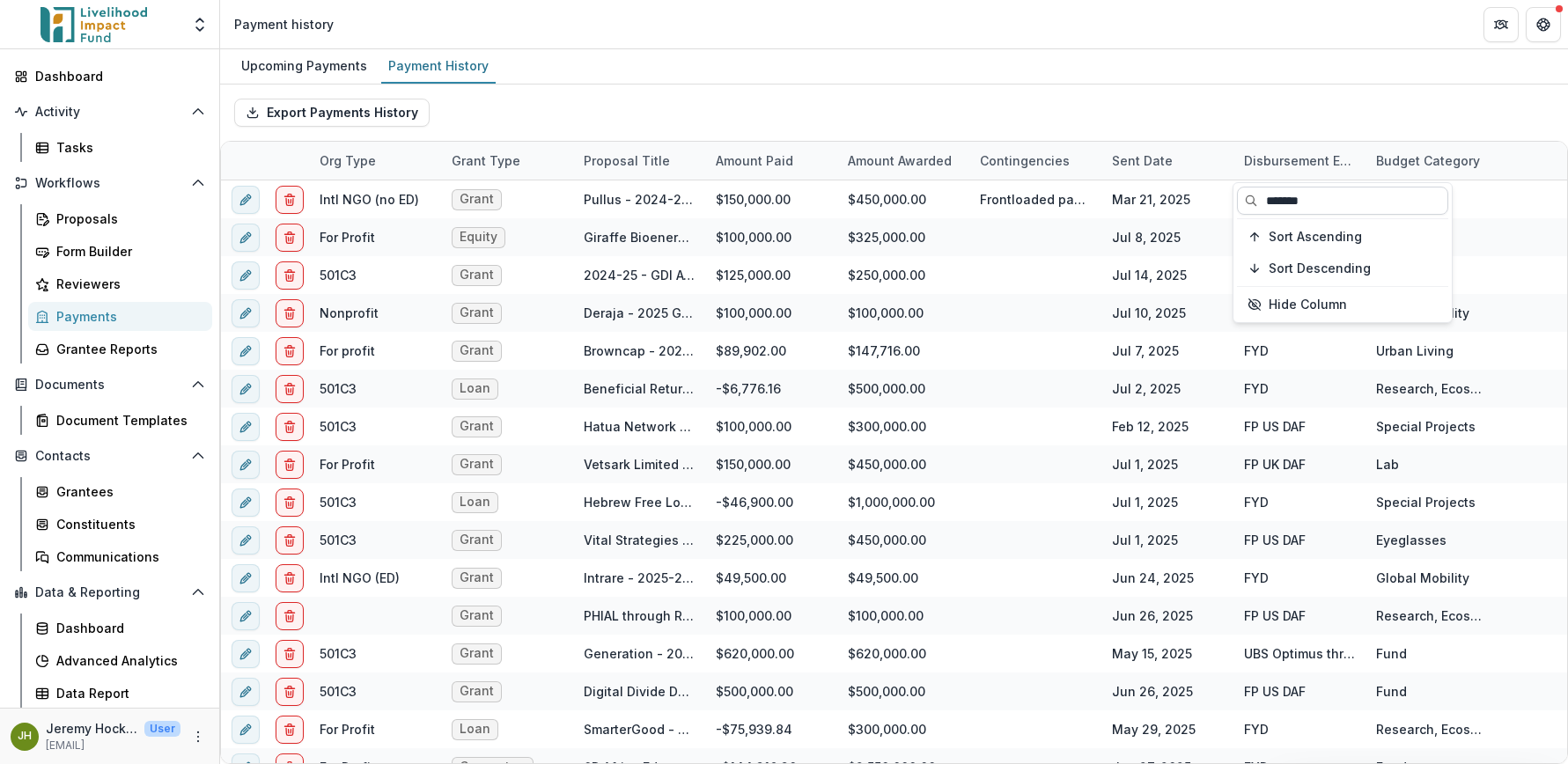 type on "********" 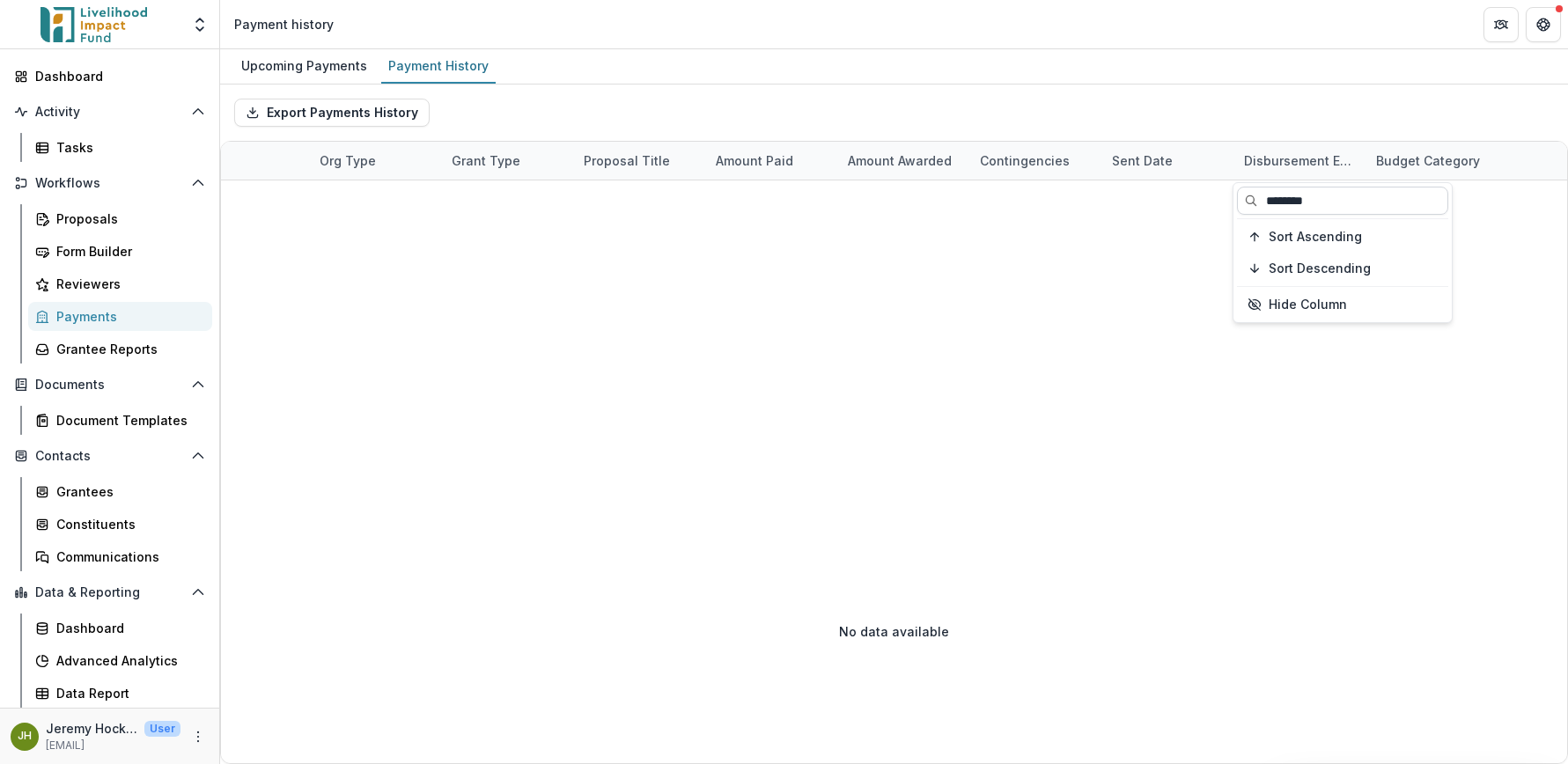 click on "********" at bounding box center (1343, 201) 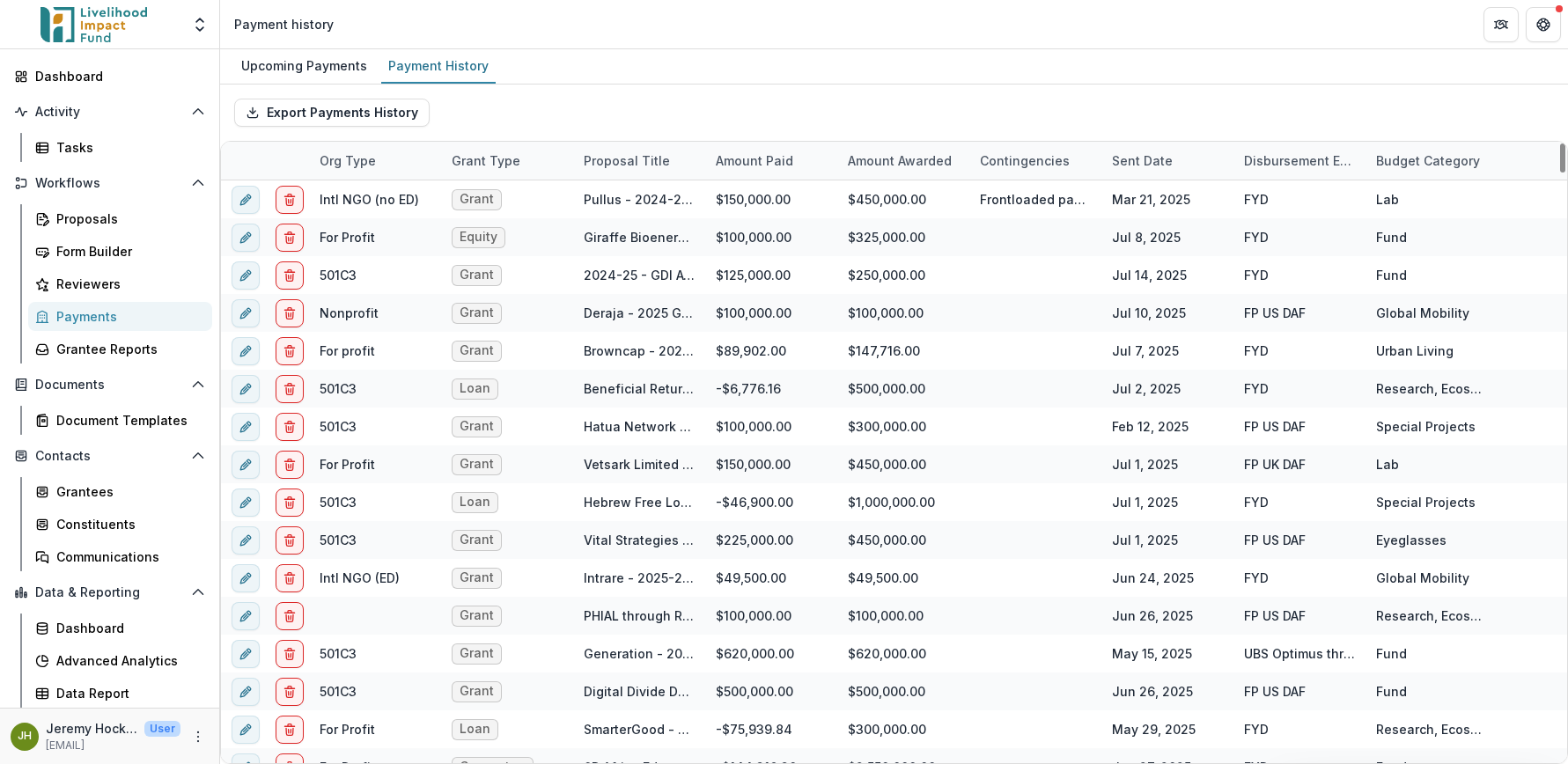 click on "Contingencies" at bounding box center (1035, 160) 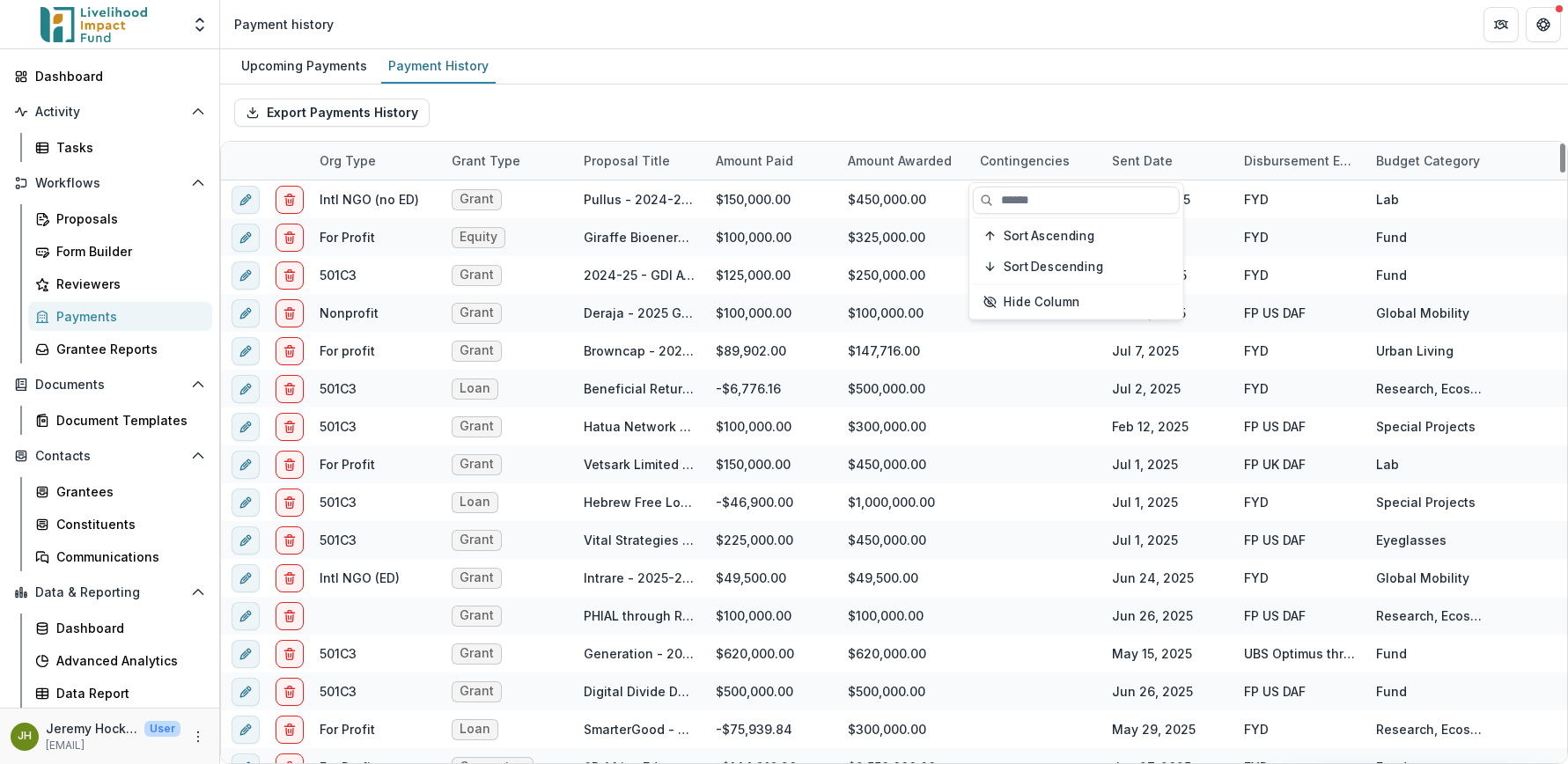 click on "Export Payments History" at bounding box center [894, 113] 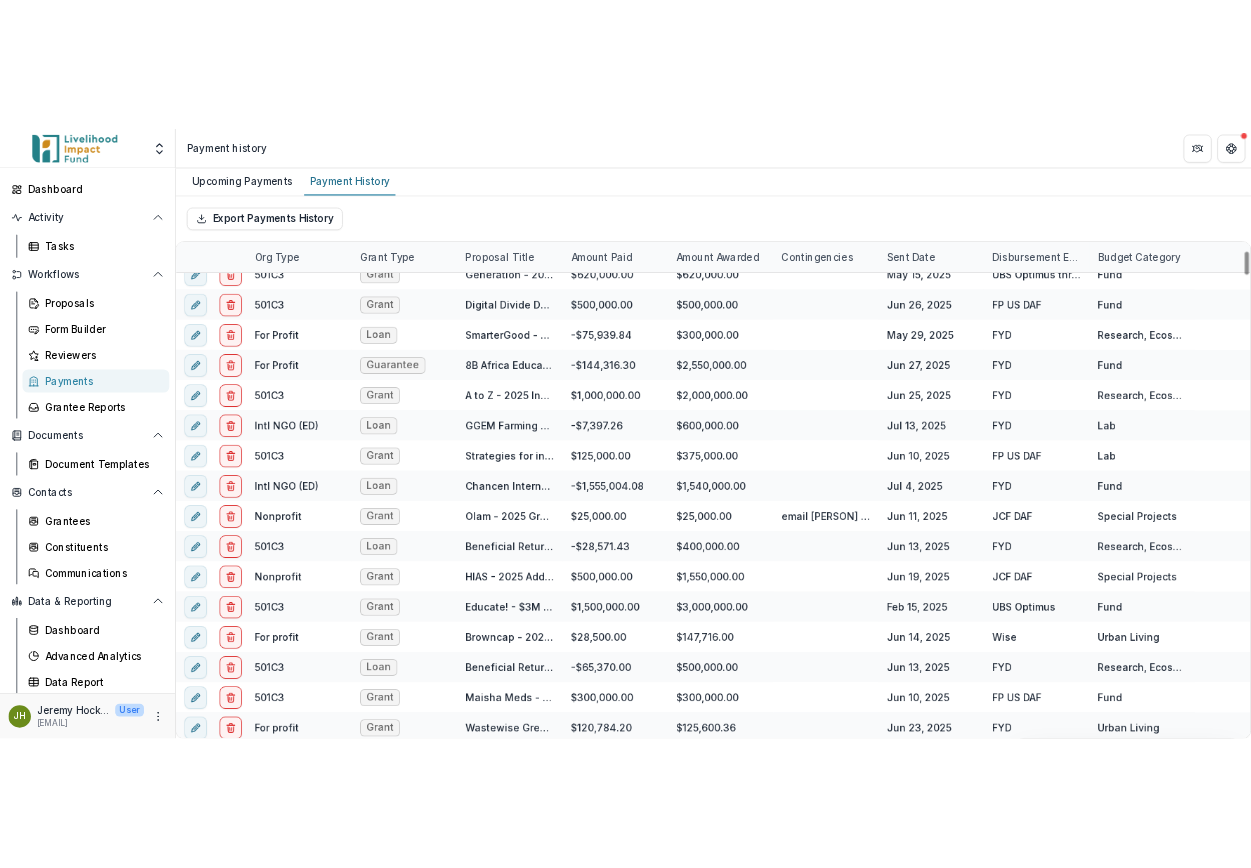 scroll, scrollTop: 0, scrollLeft: 0, axis: both 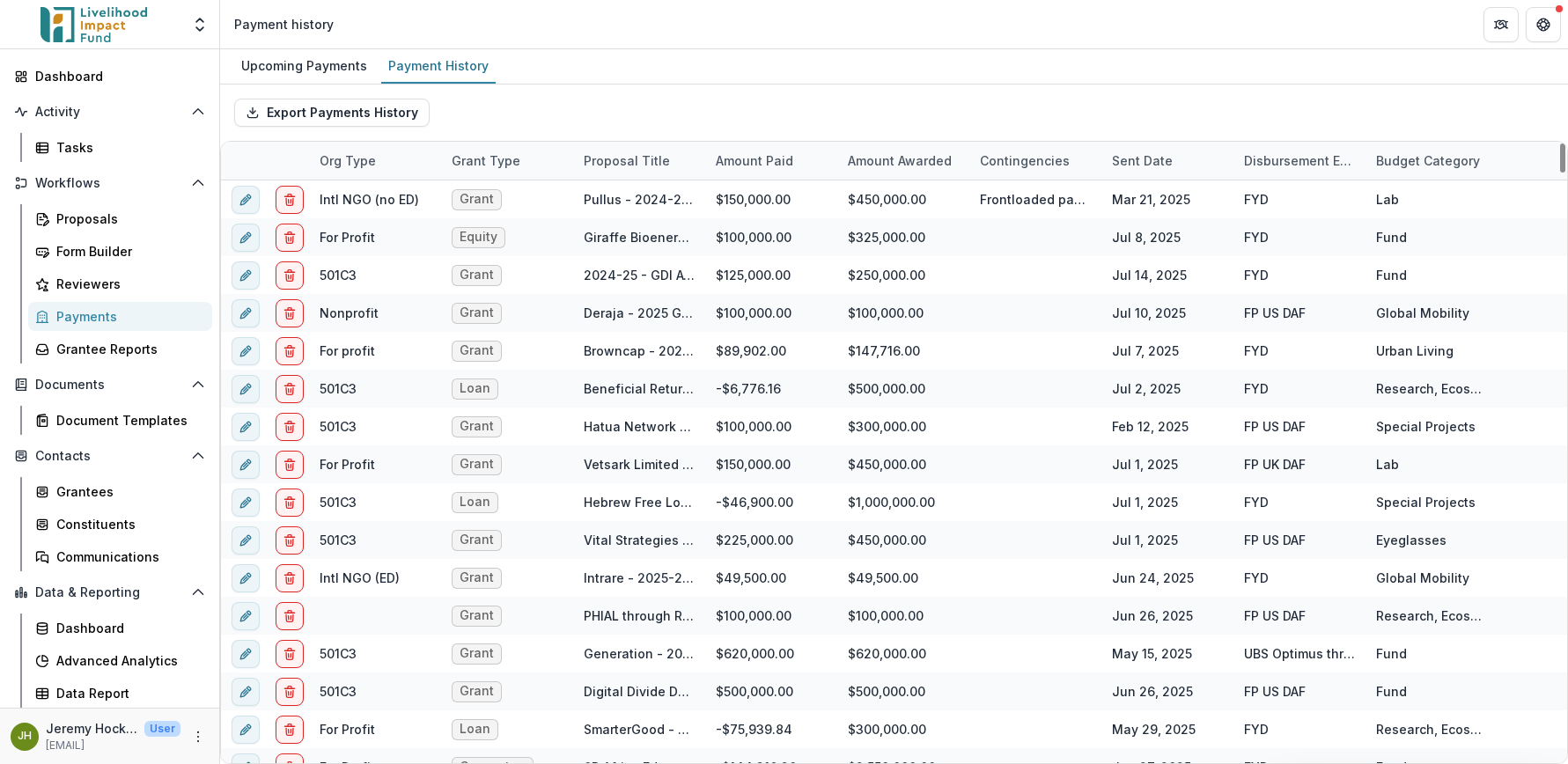 click on "Proposal Title" at bounding box center (627, 160) 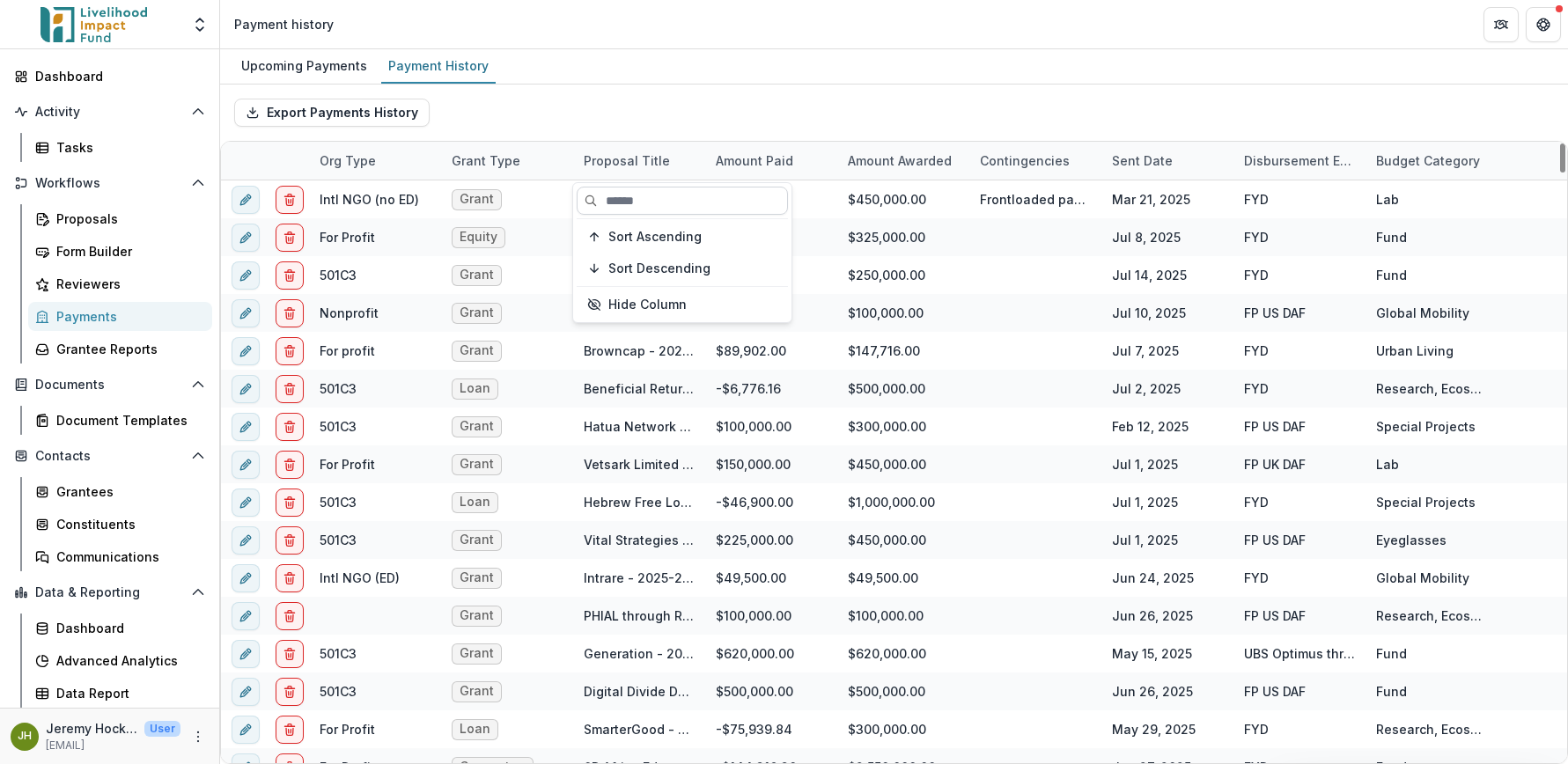 click at bounding box center [682, 201] 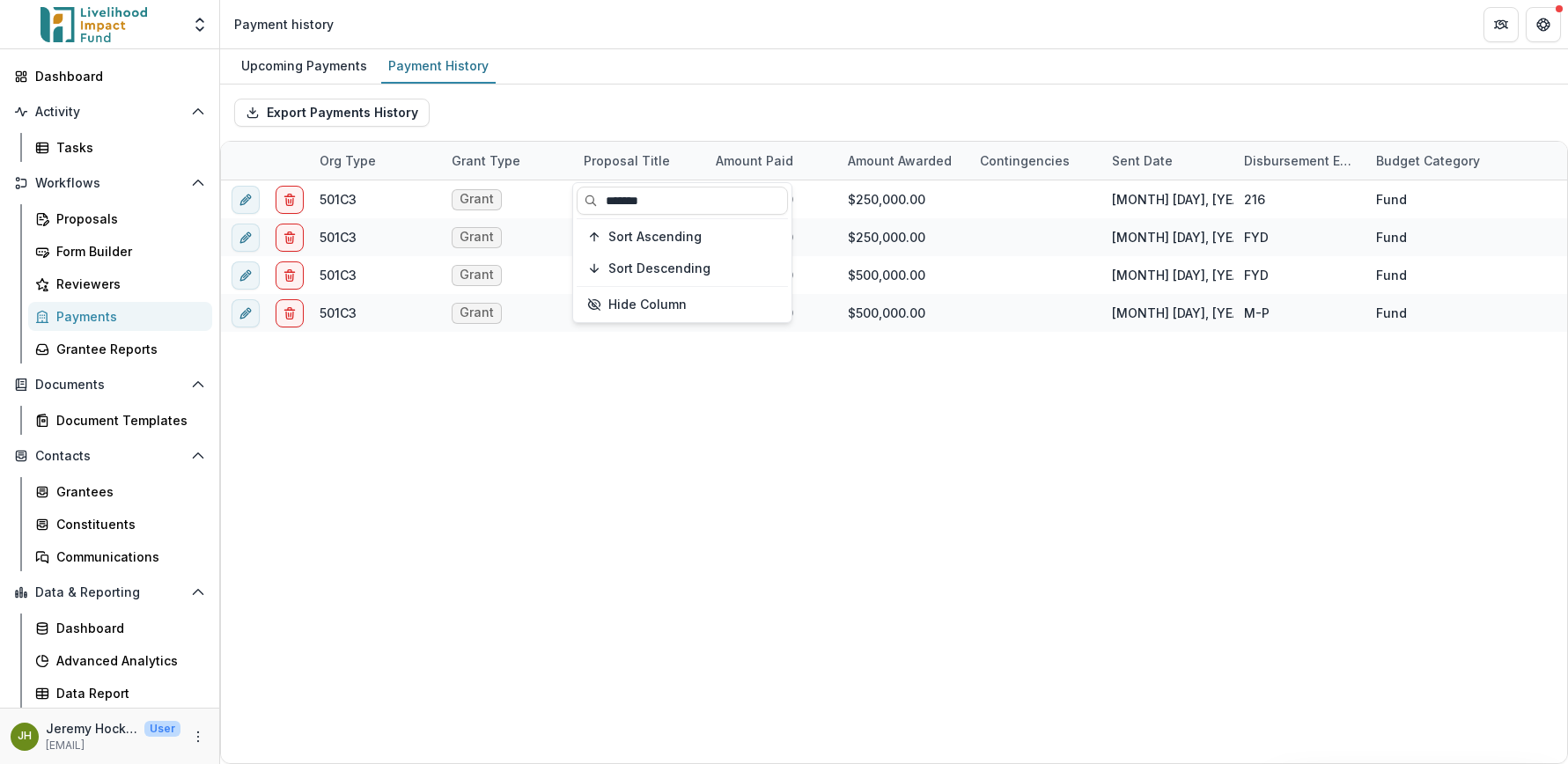 type on "*******" 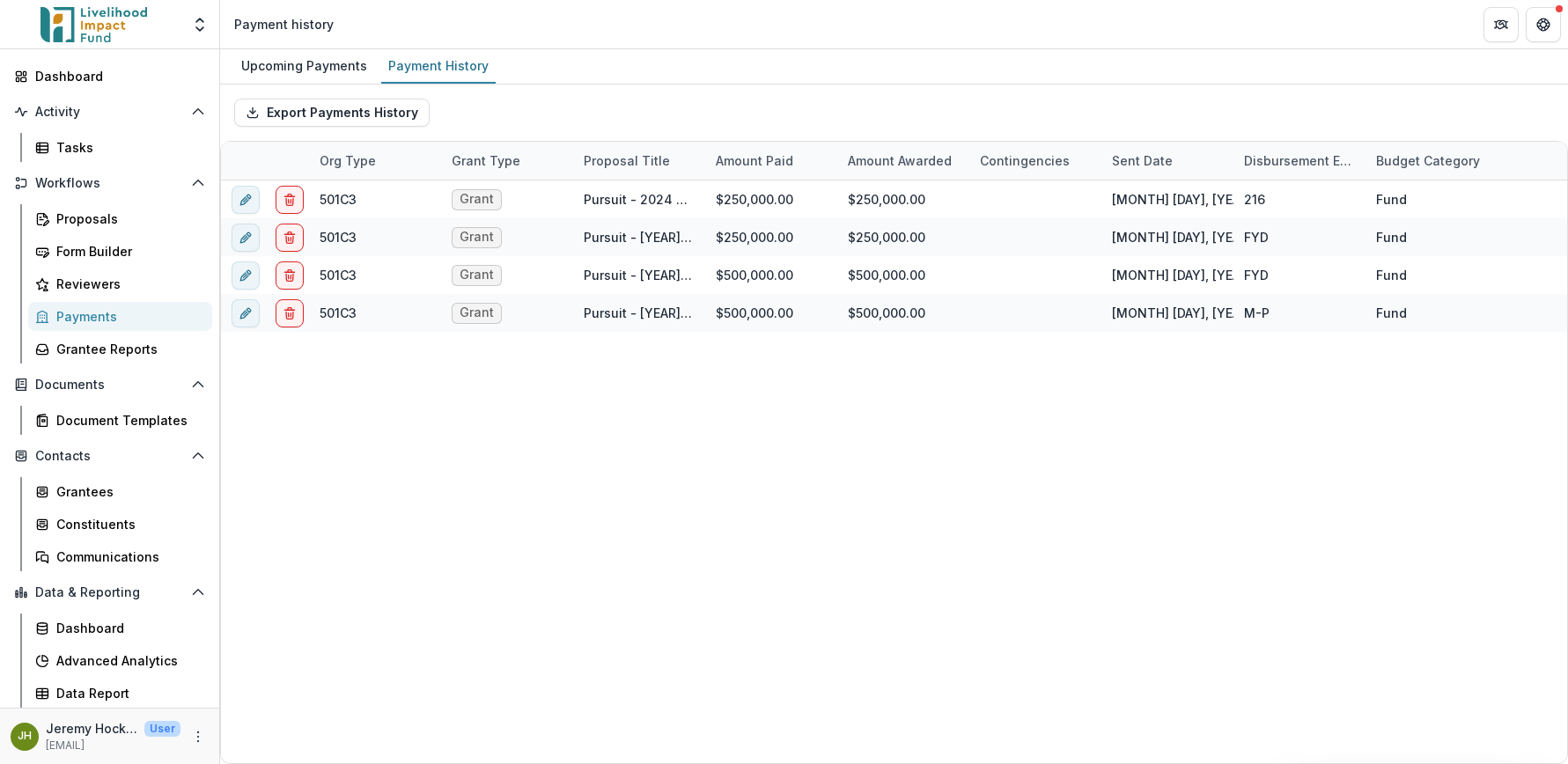 click on "Export Payments History" at bounding box center [894, 113] 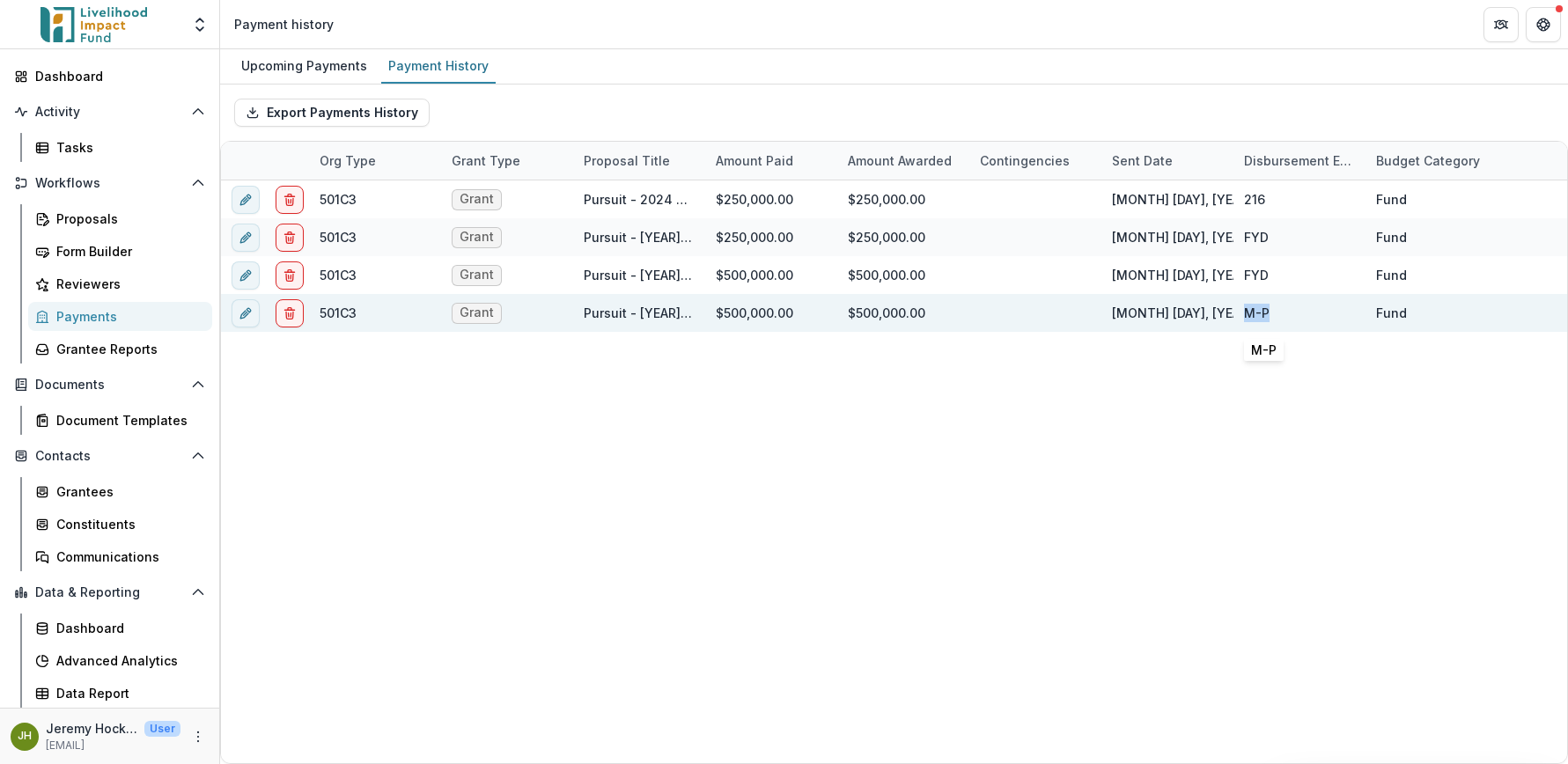 drag, startPoint x: 1268, startPoint y: 312, endPoint x: 1248, endPoint y: 313, distance: 20.024984 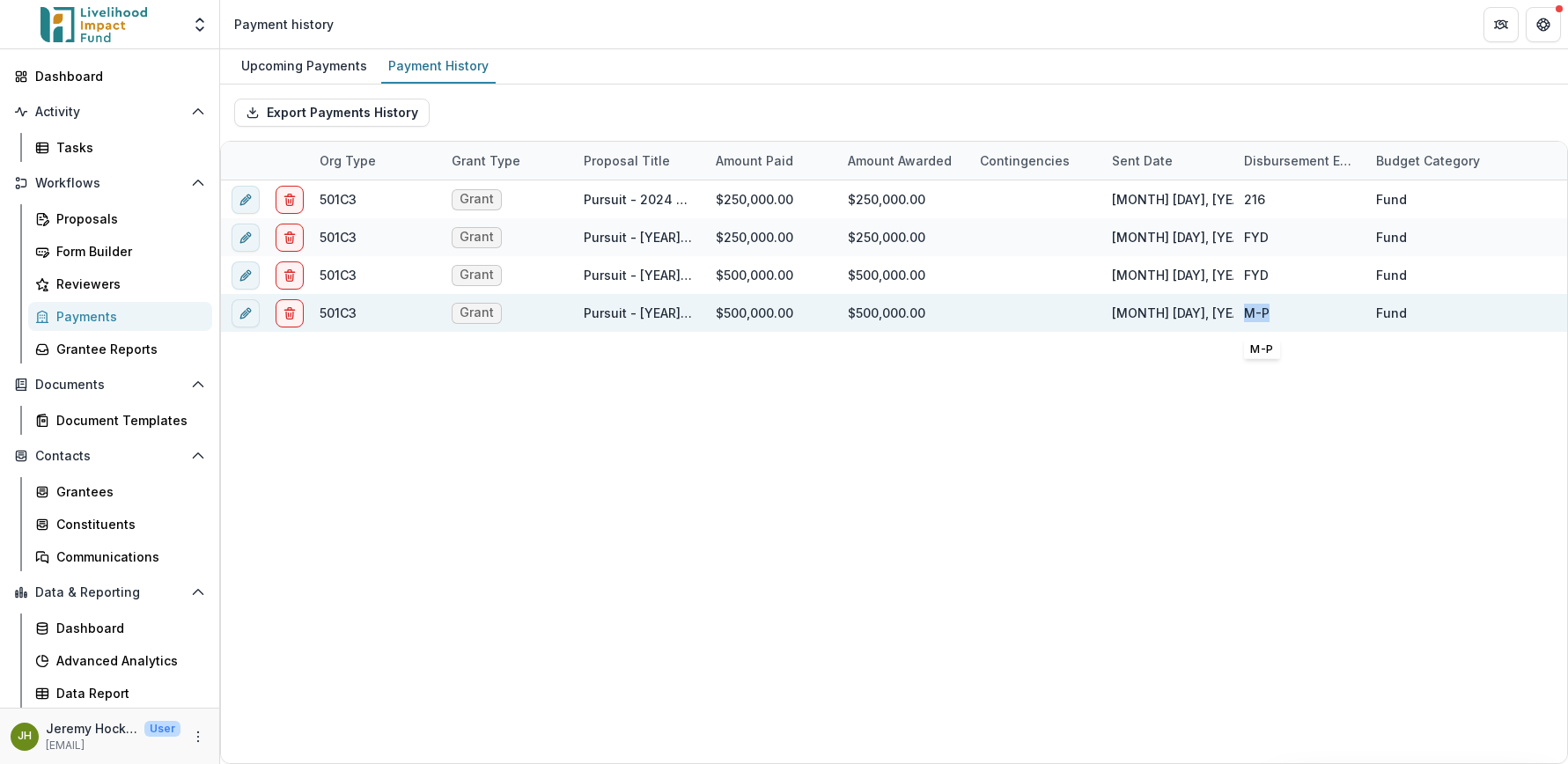 click on "M-P" at bounding box center (1256, 312) 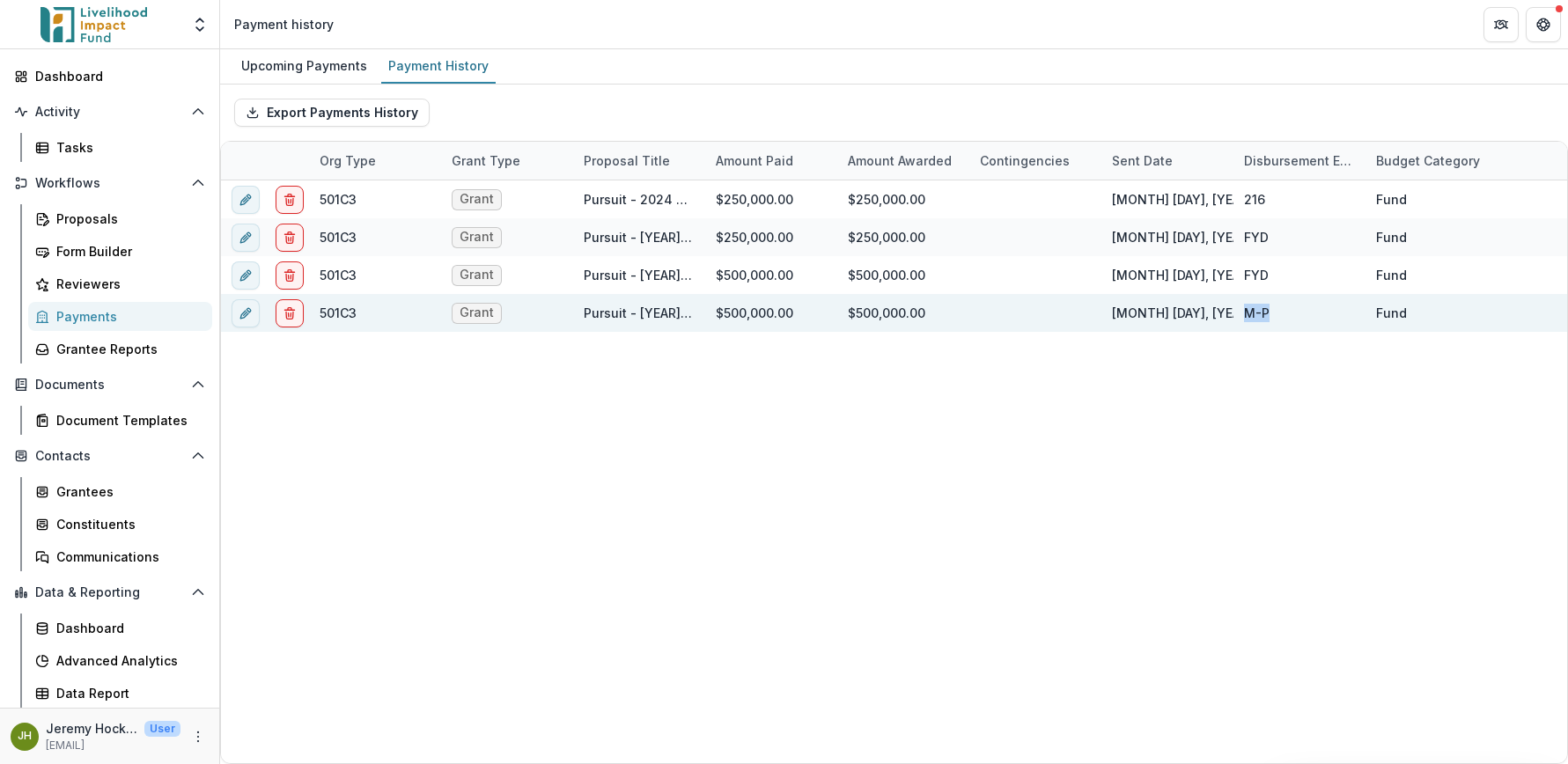 drag, startPoint x: 1248, startPoint y: 313, endPoint x: 1277, endPoint y: 312, distance: 29.017236 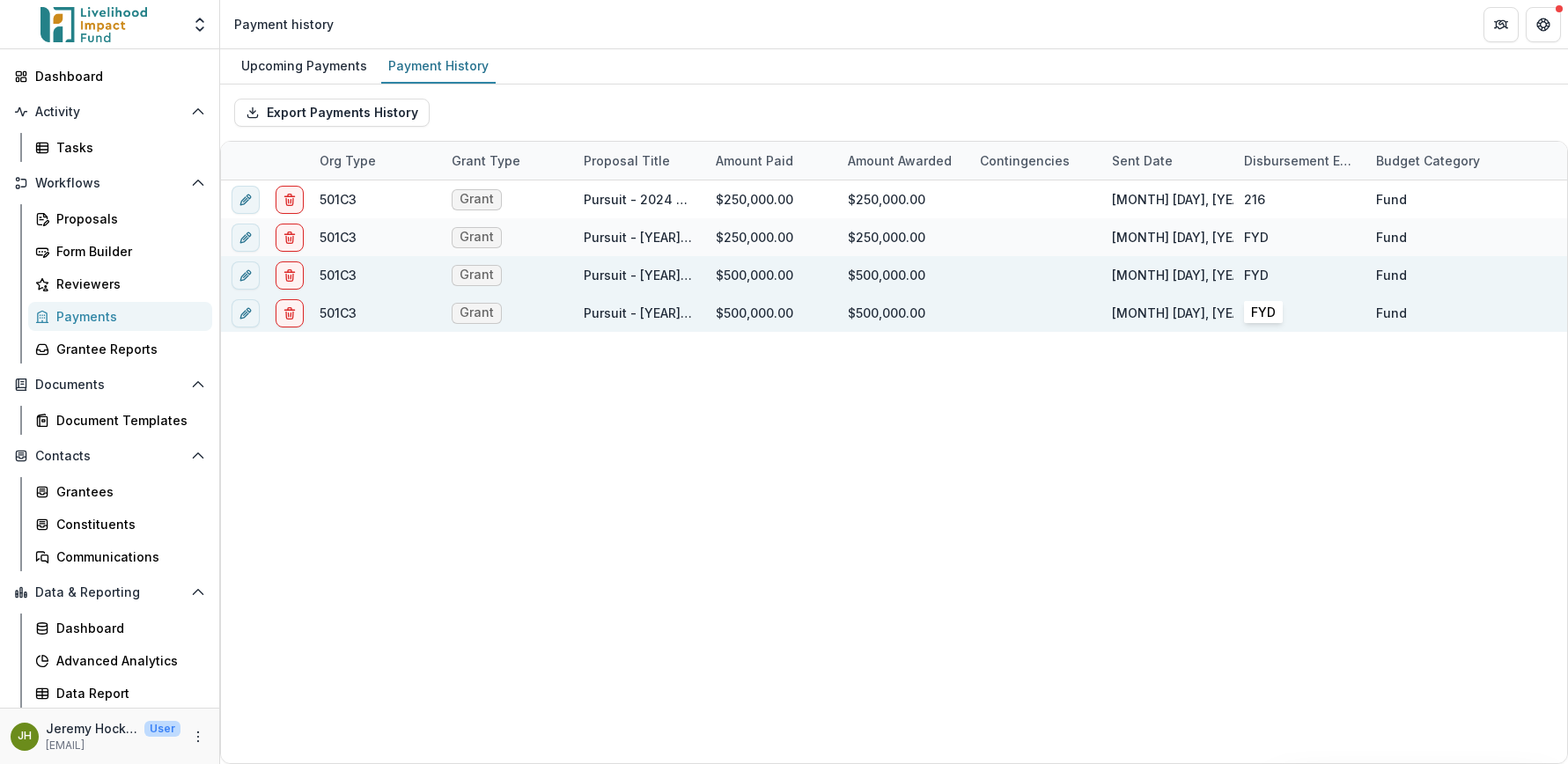 click on "FYD" at bounding box center (1256, 275) 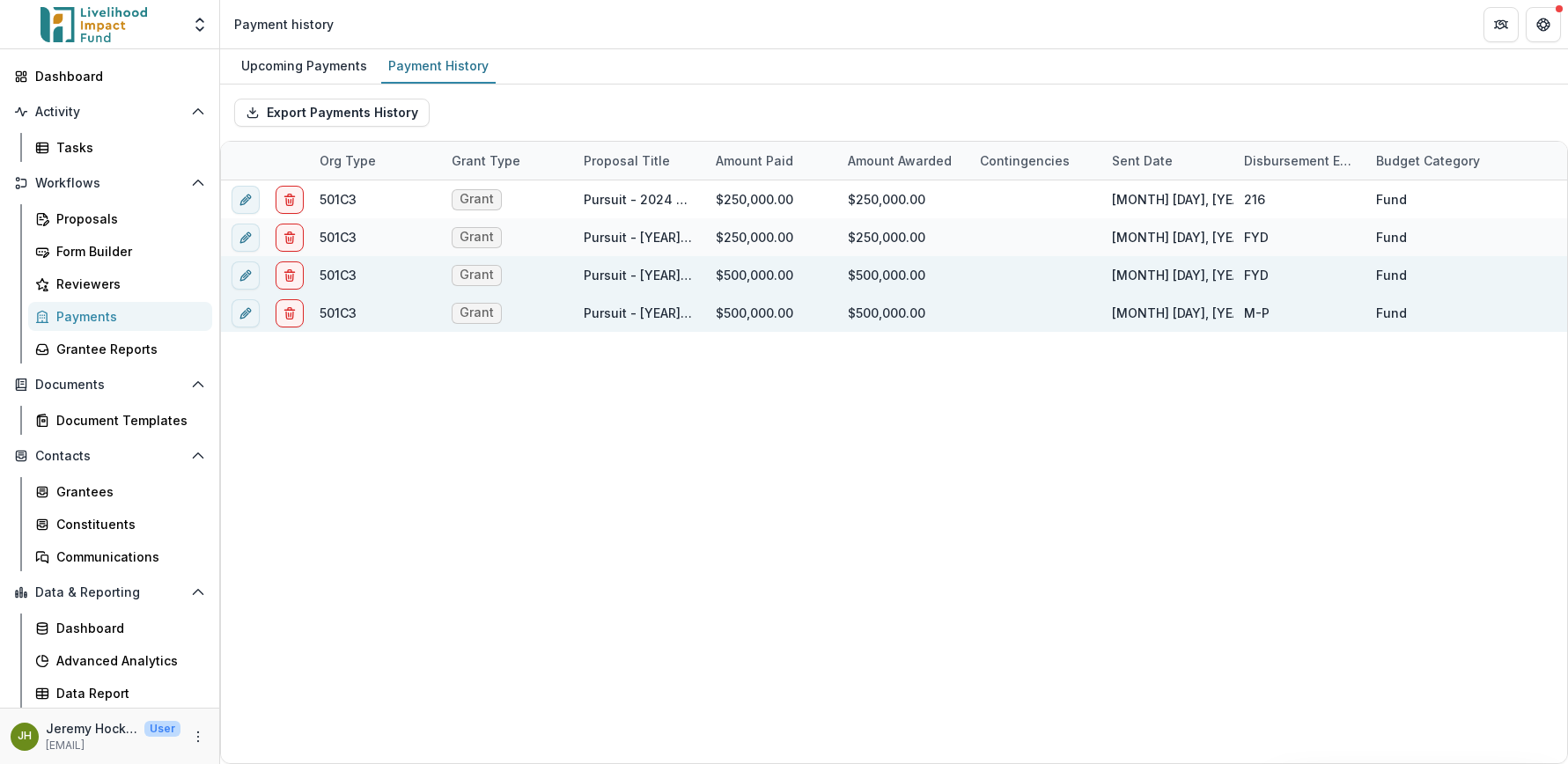 click on "FYD" at bounding box center (1256, 275) 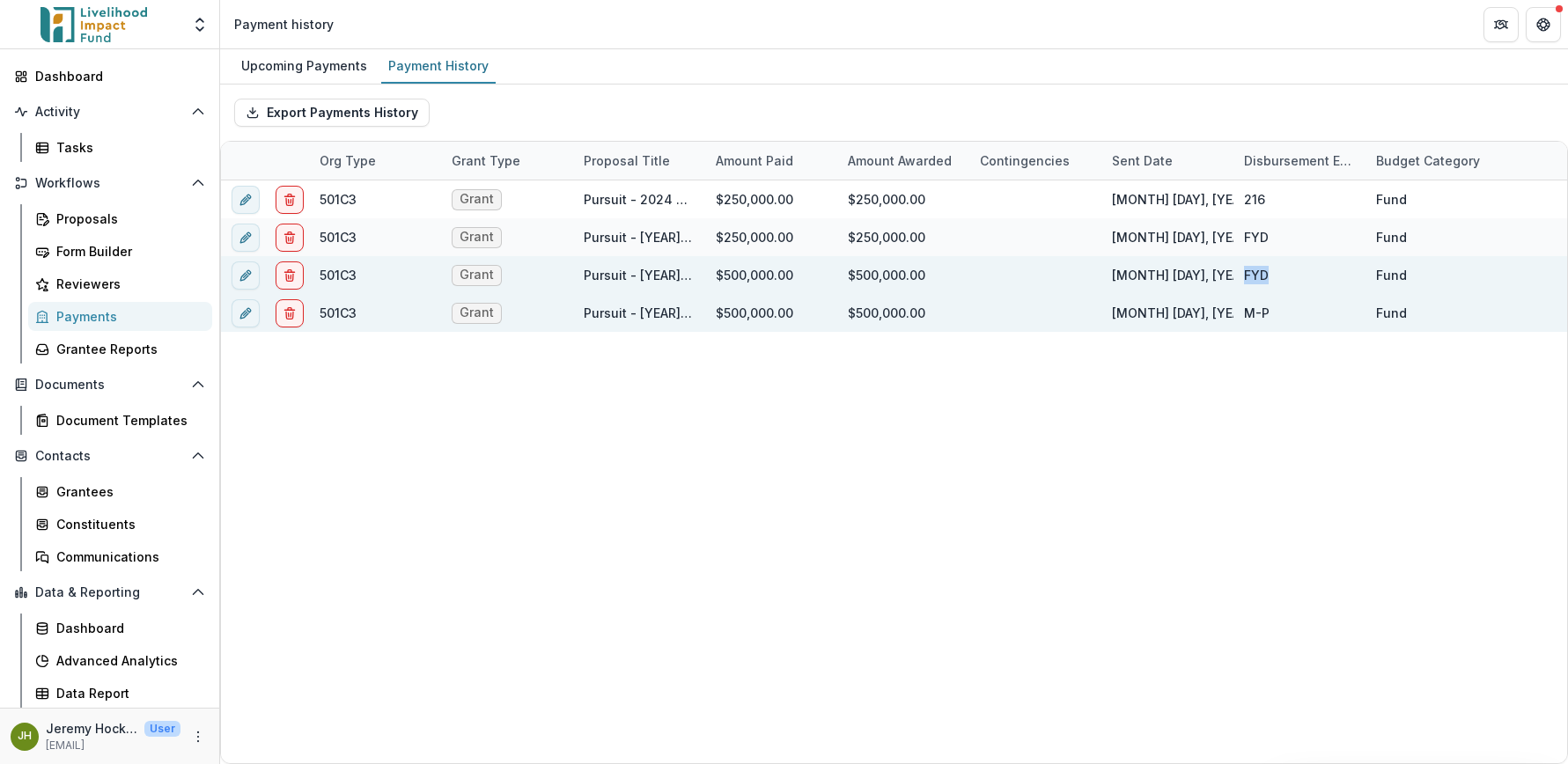 click on "FYD" at bounding box center (1256, 275) 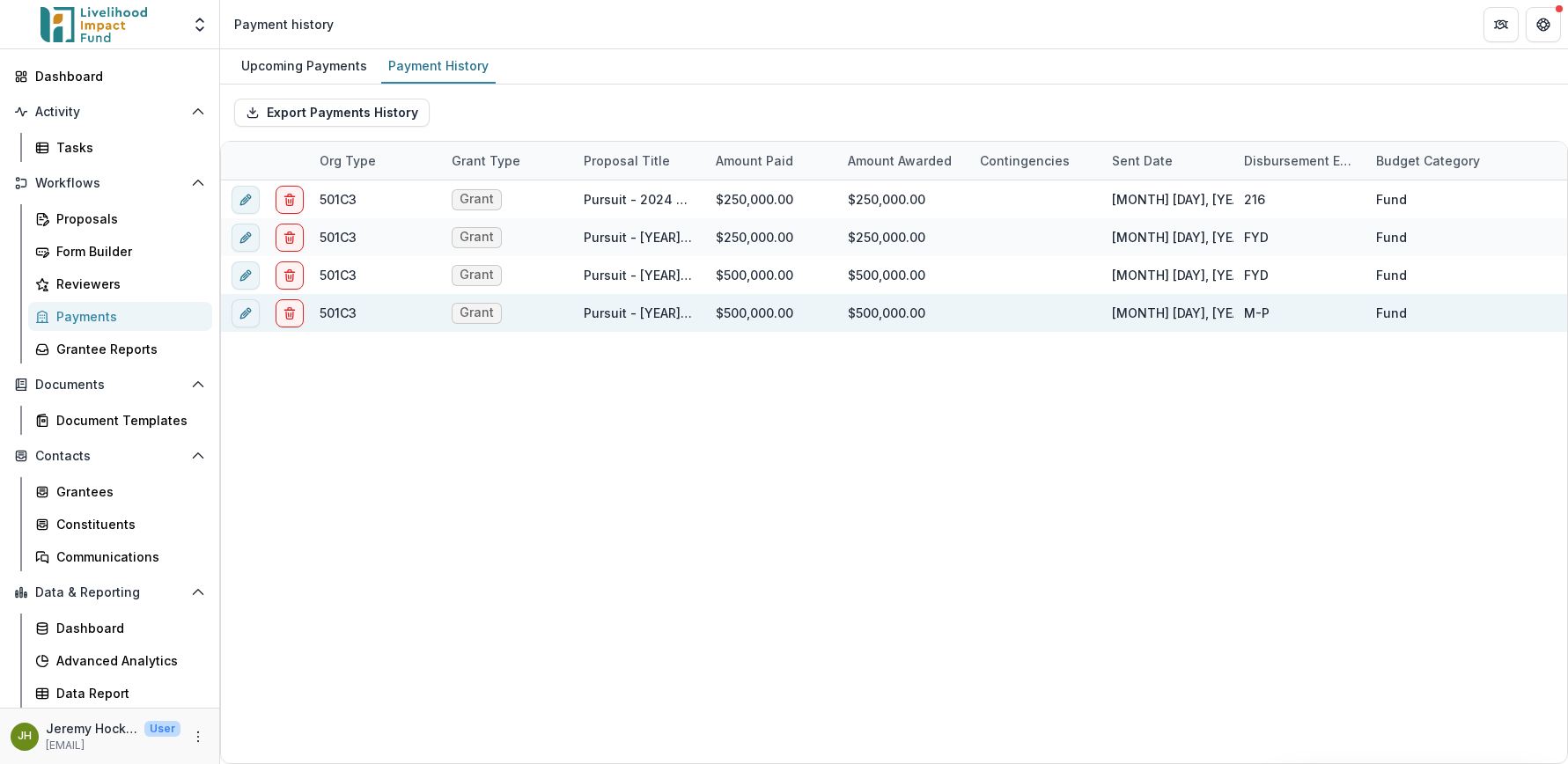 click on "Proposal Title" at bounding box center (627, 160) 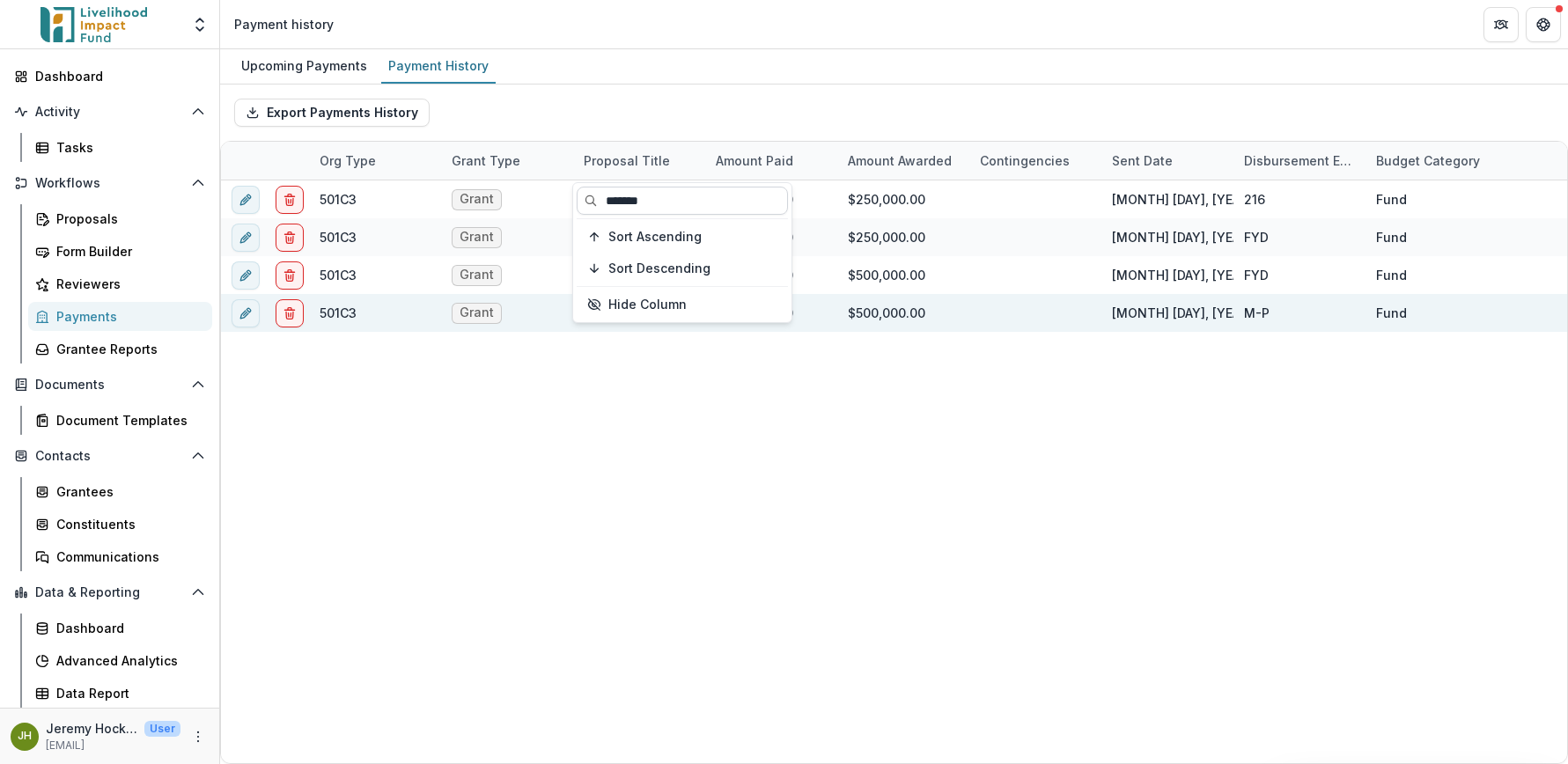 drag, startPoint x: 684, startPoint y: 194, endPoint x: 602, endPoint y: 194, distance: 82 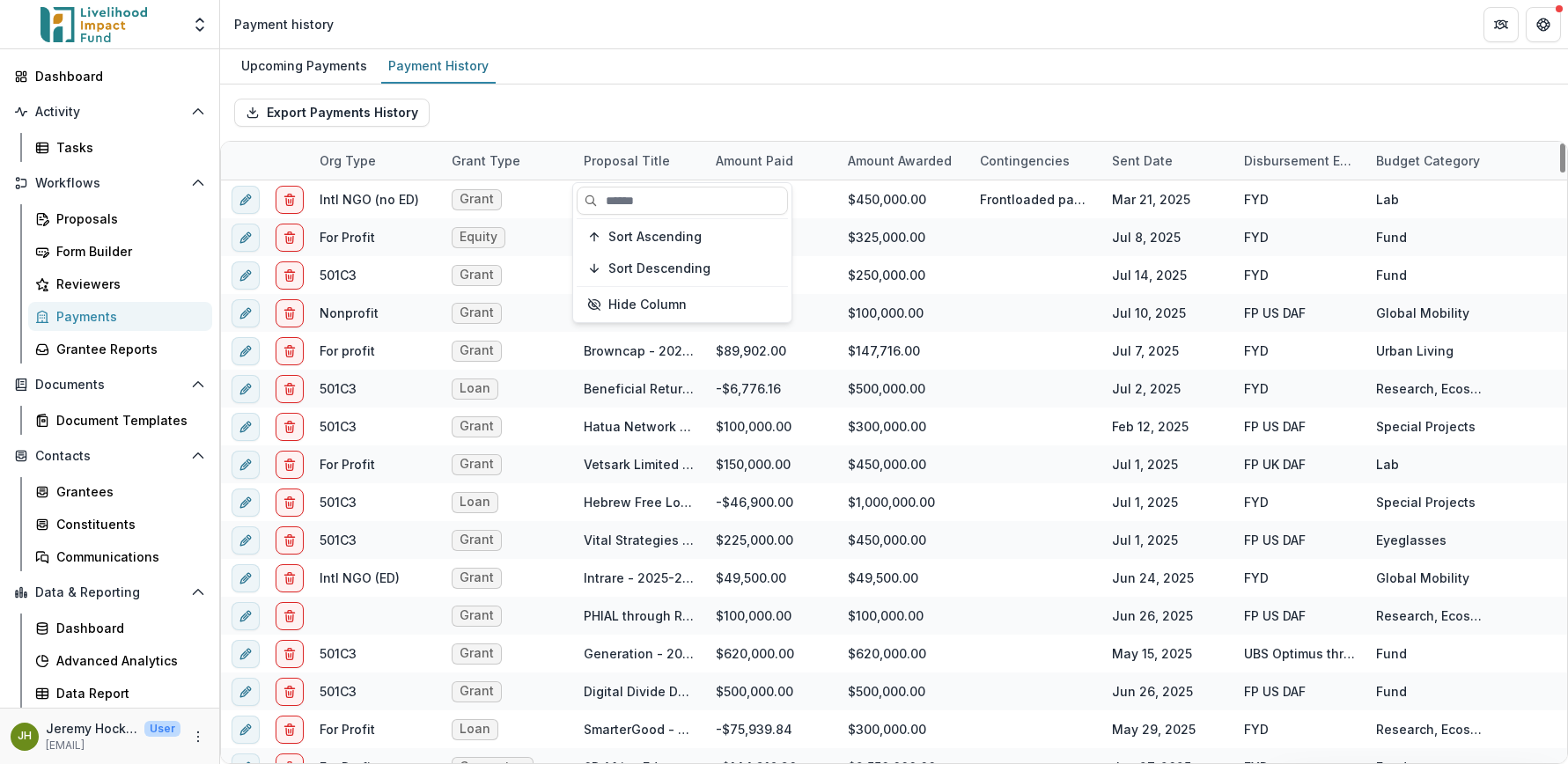 type 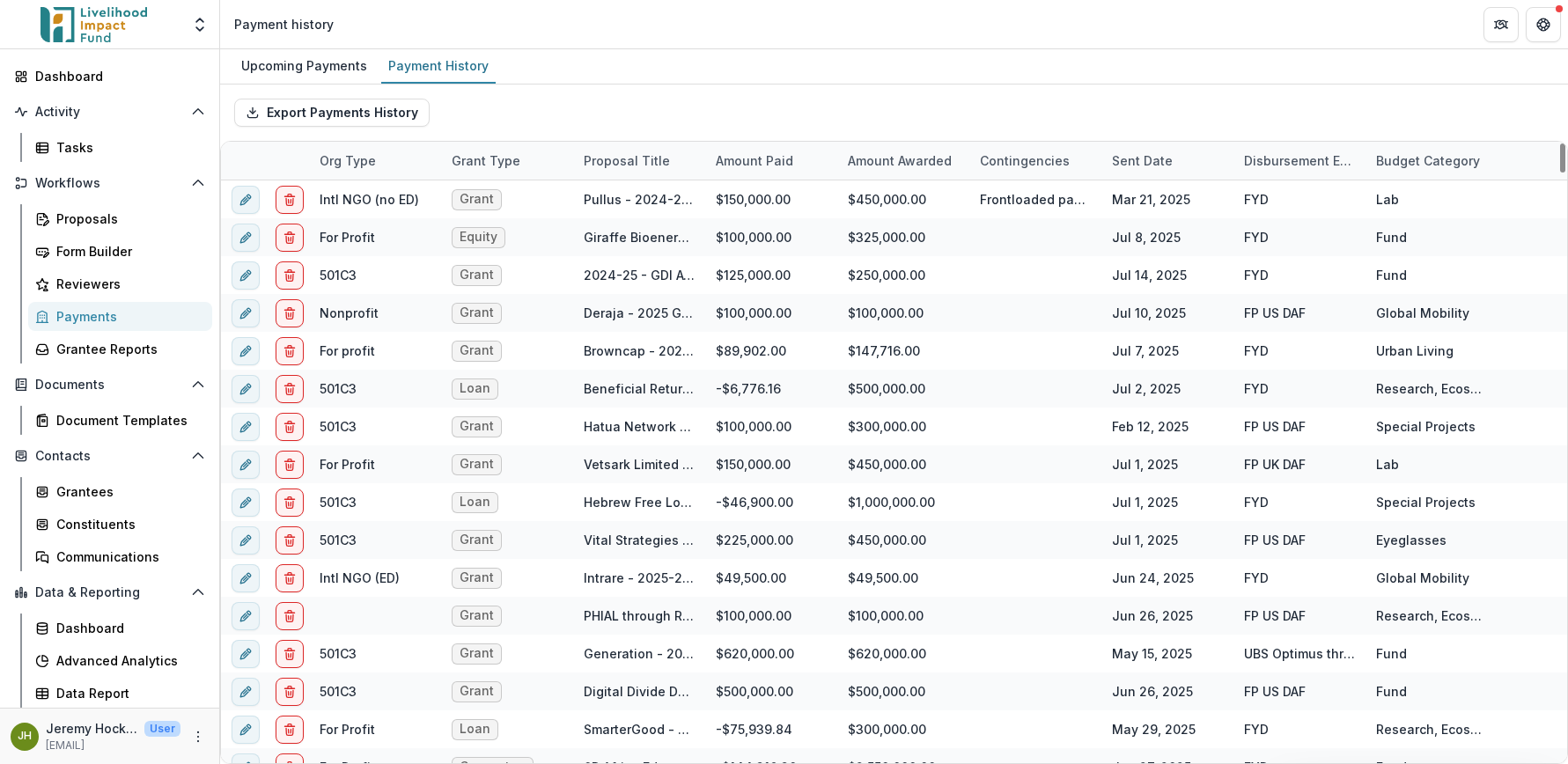 click on "Export Payments History" at bounding box center [894, 113] 